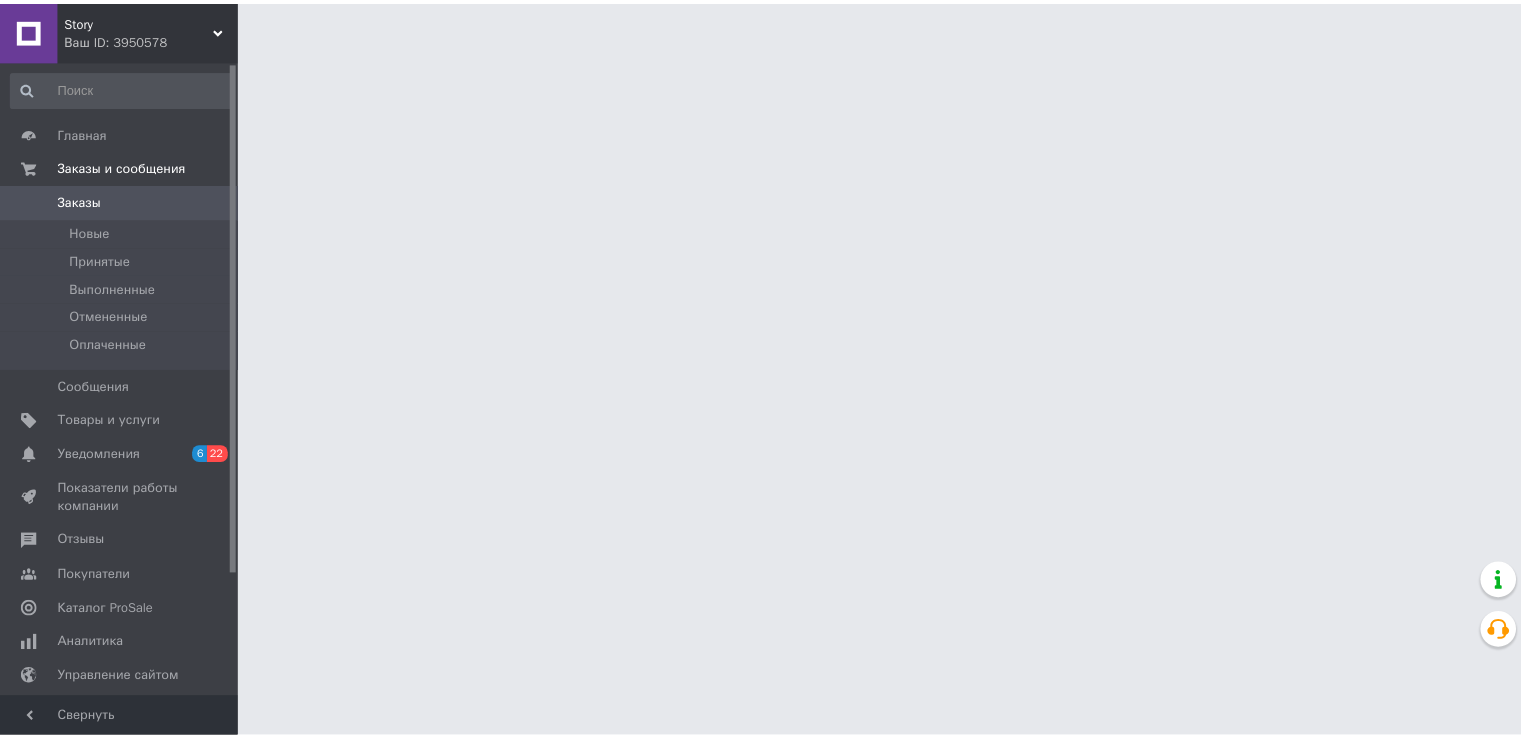 scroll, scrollTop: 0, scrollLeft: 0, axis: both 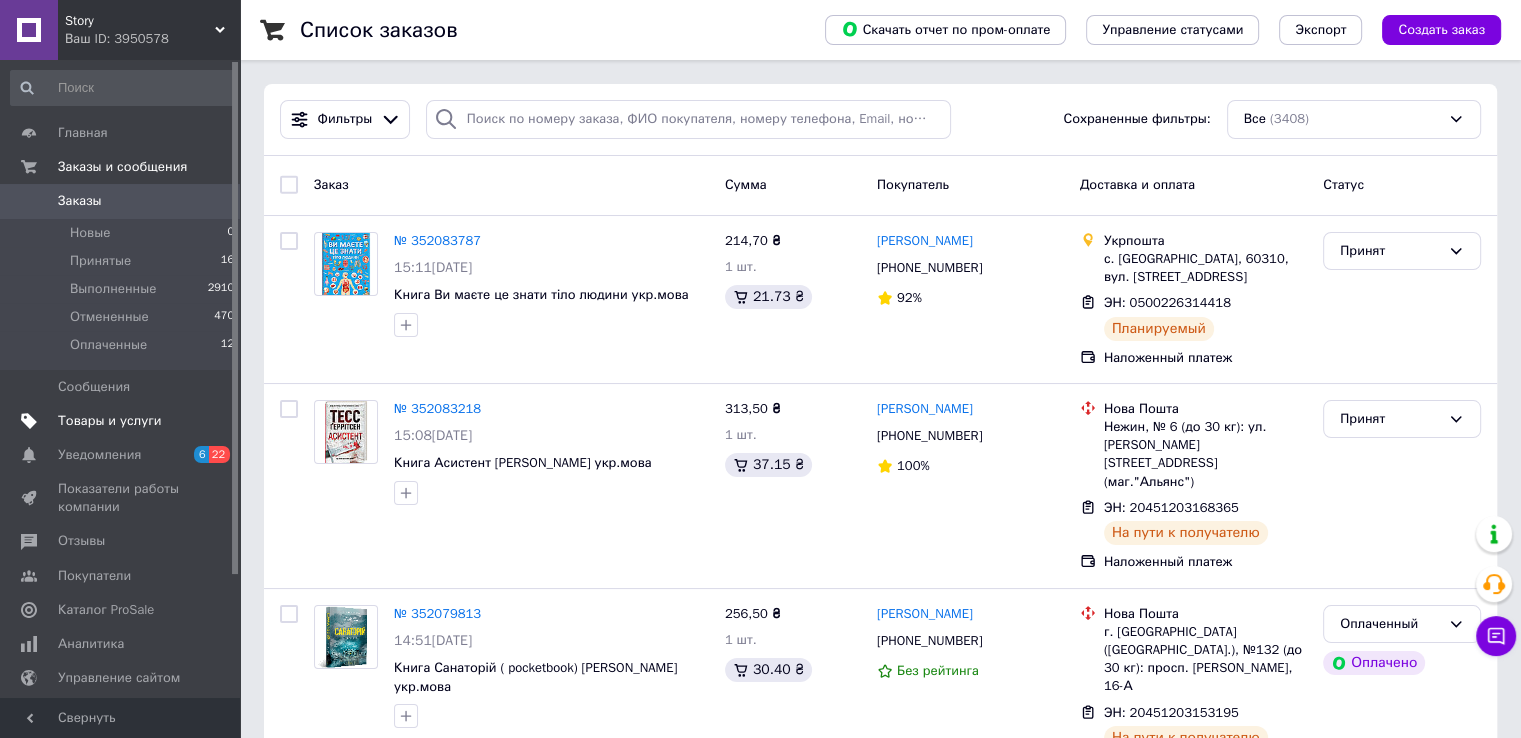 click on "Товары и услуги" at bounding box center (110, 421) 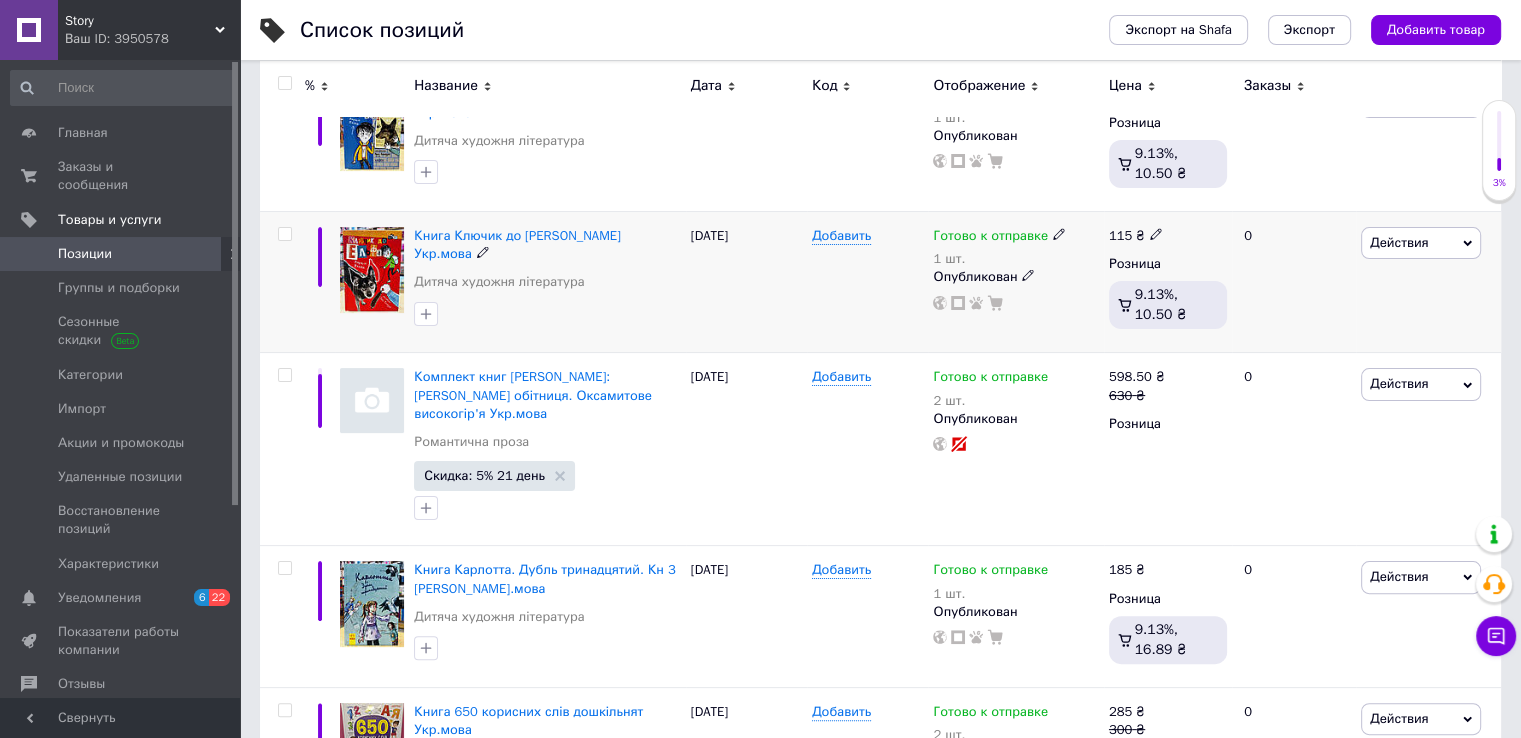 scroll, scrollTop: 400, scrollLeft: 0, axis: vertical 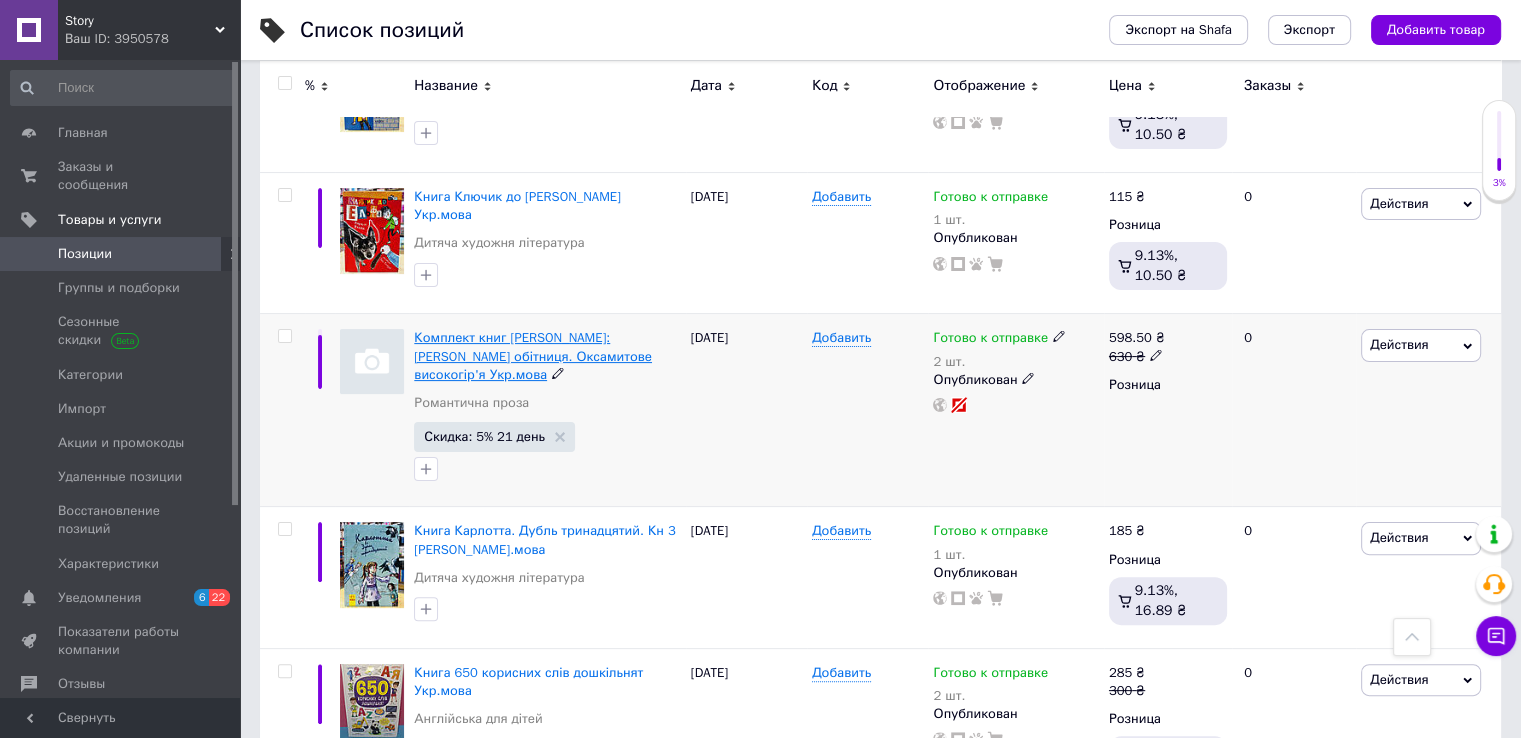click on "Комплект книг [PERSON_NAME]: [PERSON_NAME] обітниця. Оксамитове високогір'я Укр.мова" at bounding box center [533, 355] 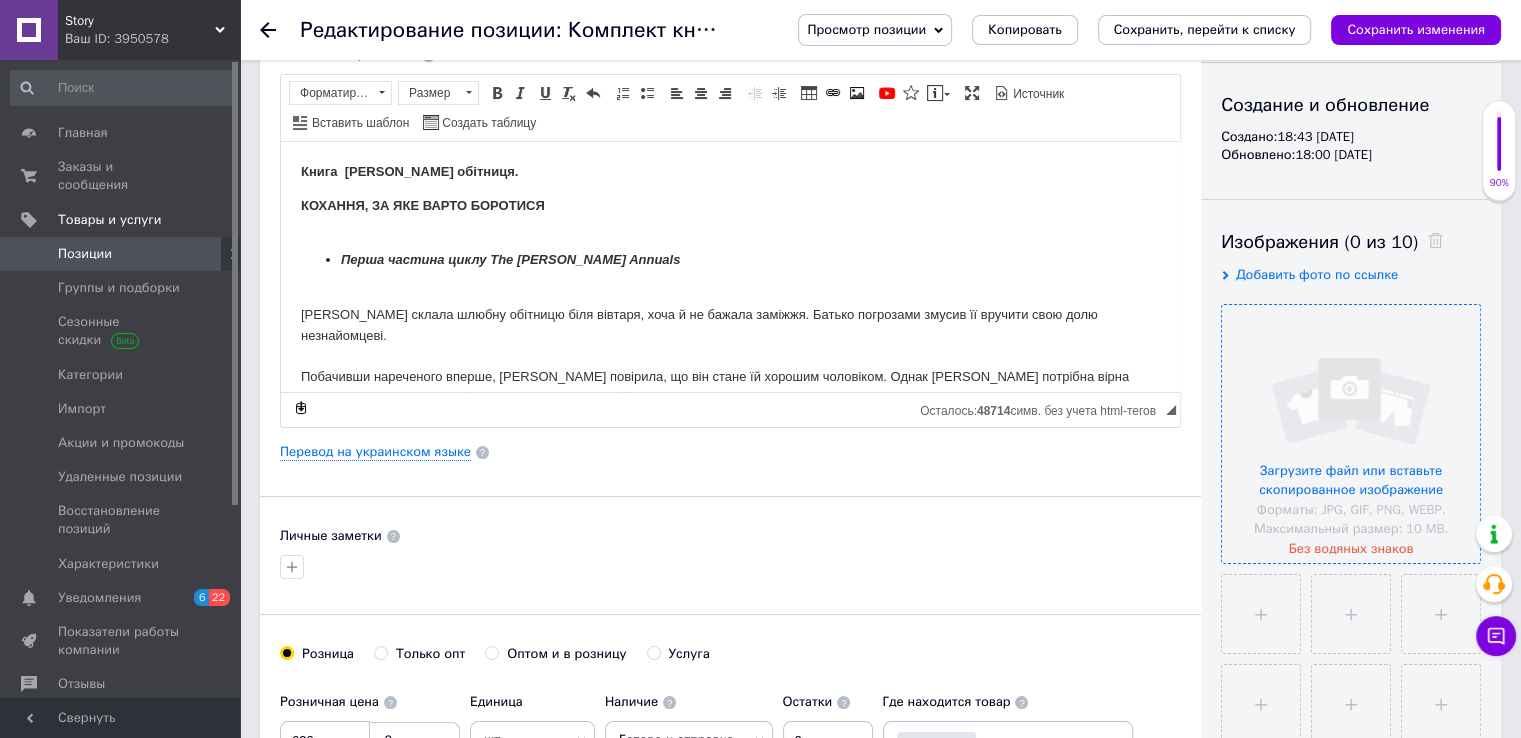 scroll, scrollTop: 200, scrollLeft: 0, axis: vertical 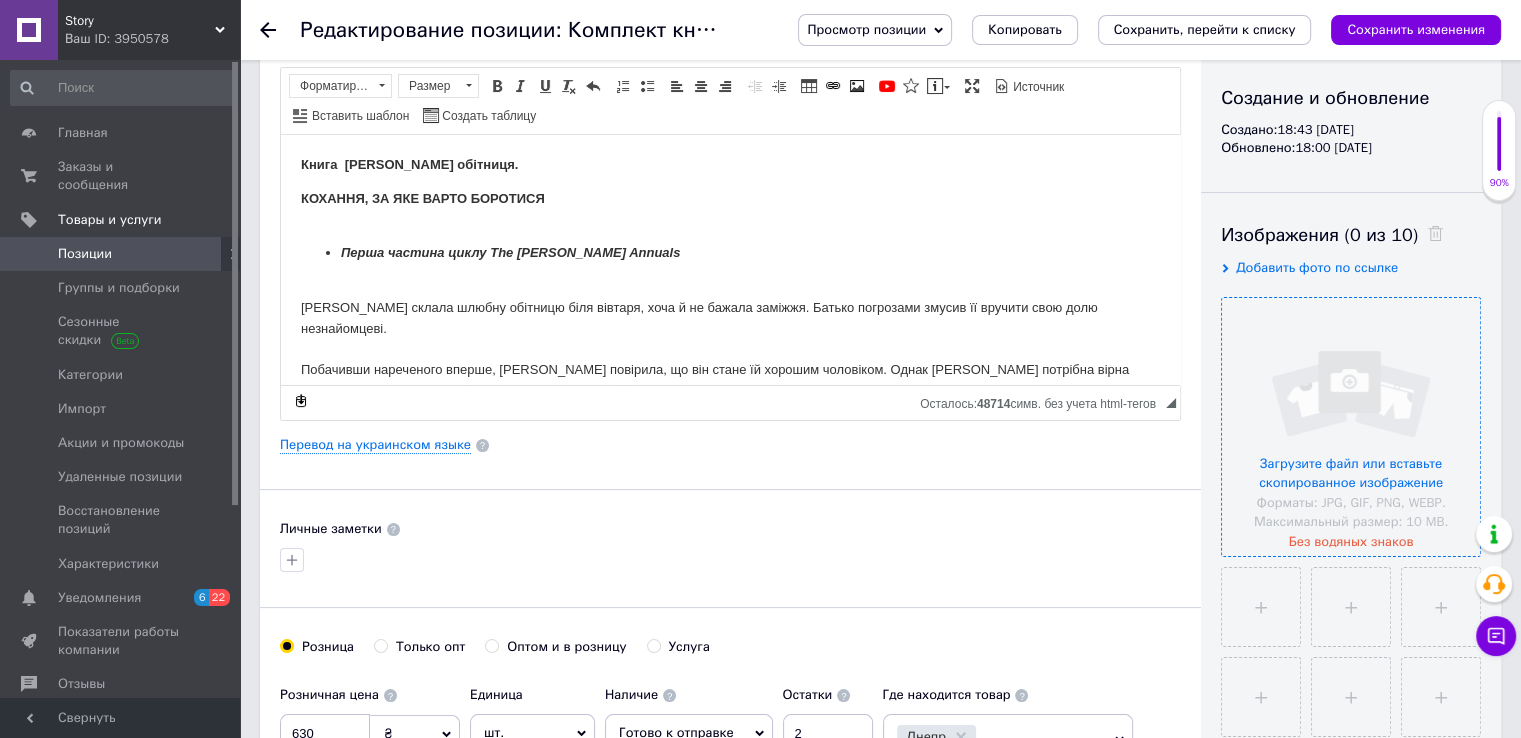 click at bounding box center (1351, 427) 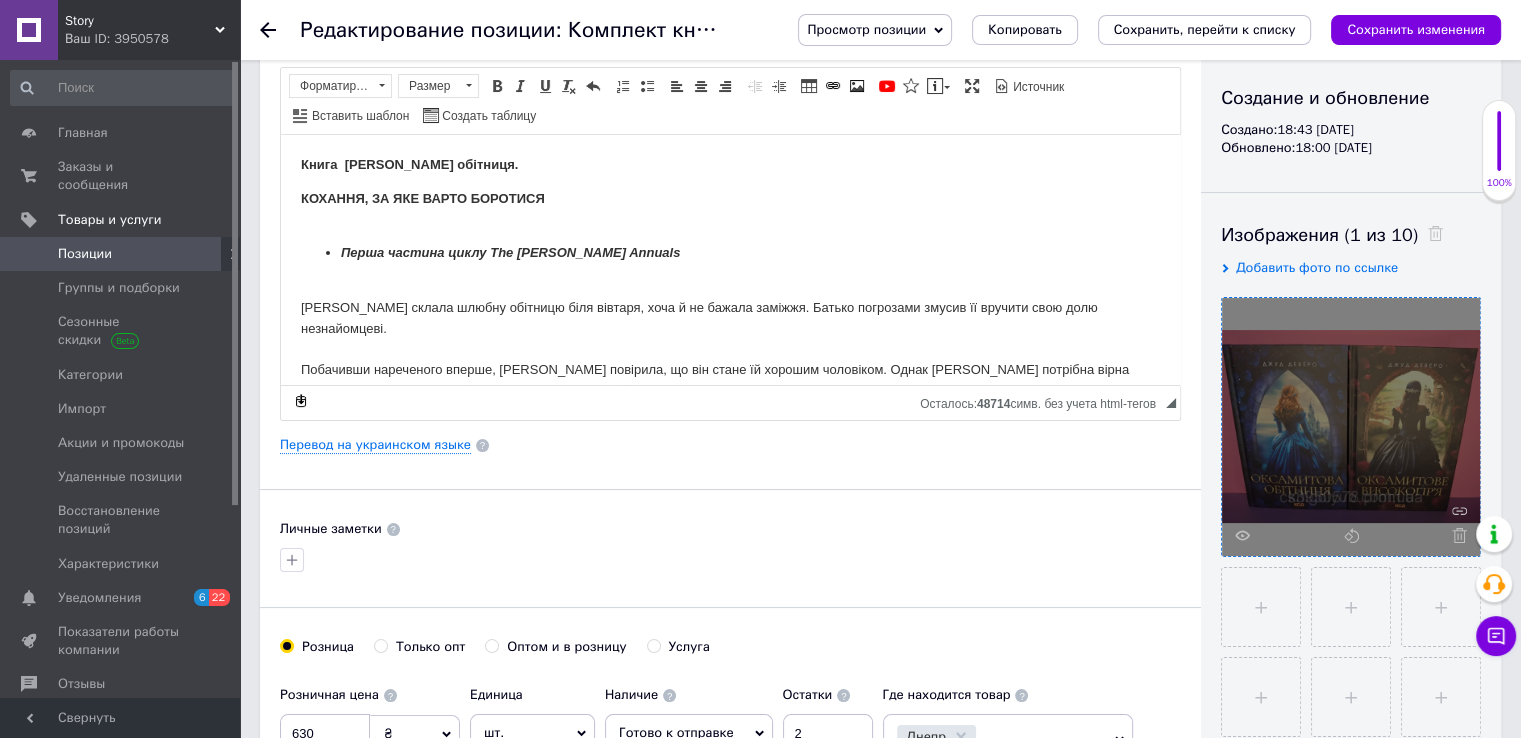 click on "Сохранить, перейти к списку" at bounding box center [1205, 29] 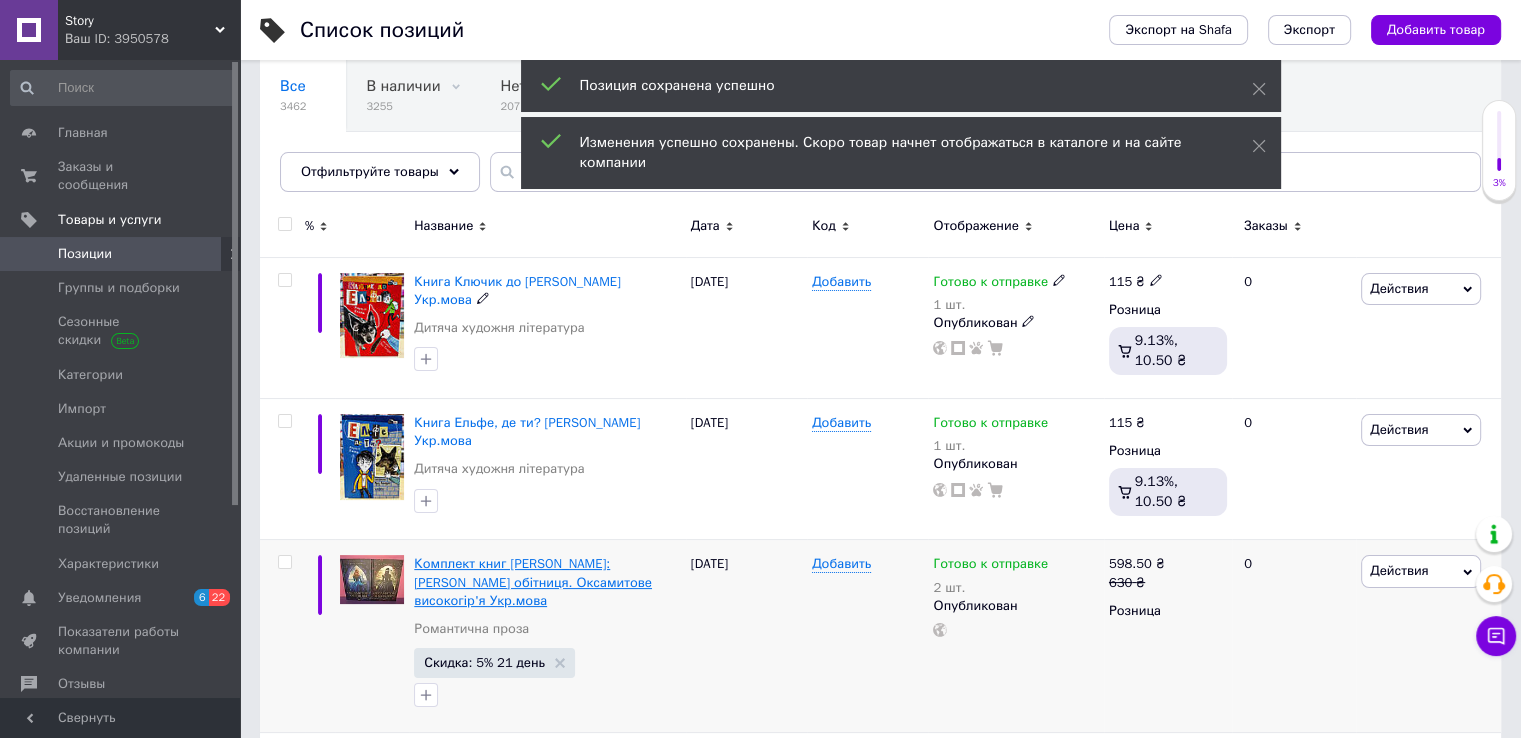 scroll, scrollTop: 200, scrollLeft: 0, axis: vertical 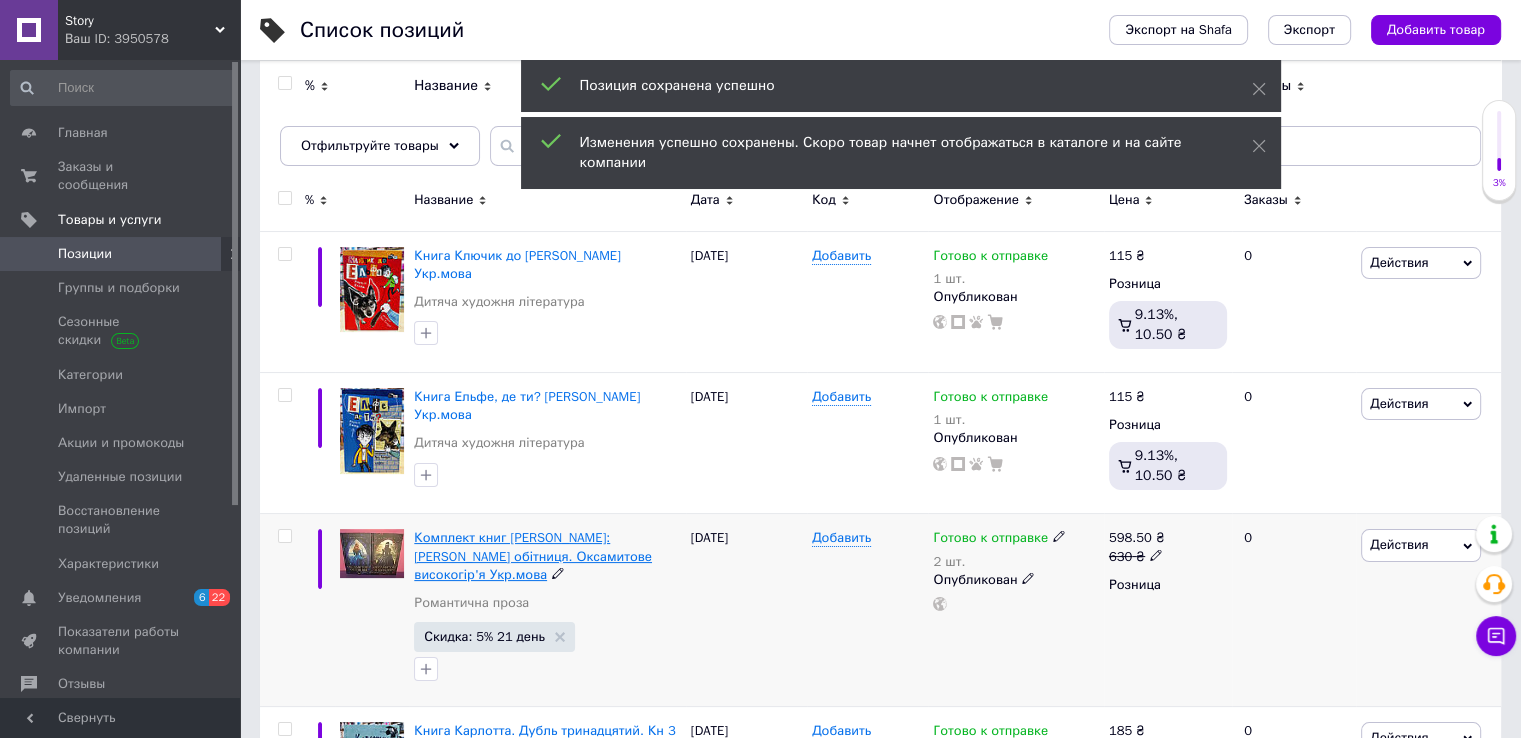 click on "Комплект книг [PERSON_NAME]: [PERSON_NAME] обітниця. Оксамитове високогір'я Укр.мова" at bounding box center [533, 555] 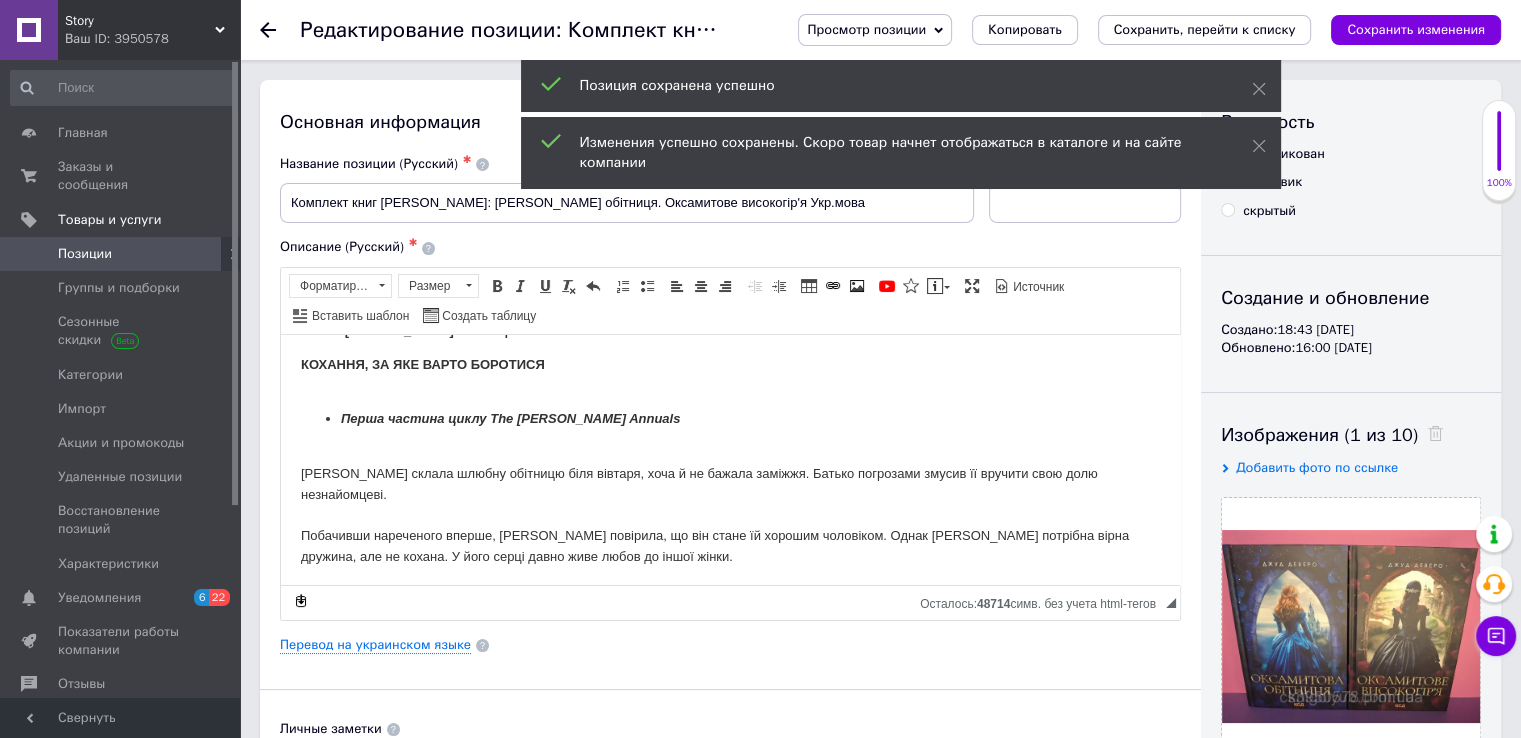 scroll, scrollTop: 0, scrollLeft: 0, axis: both 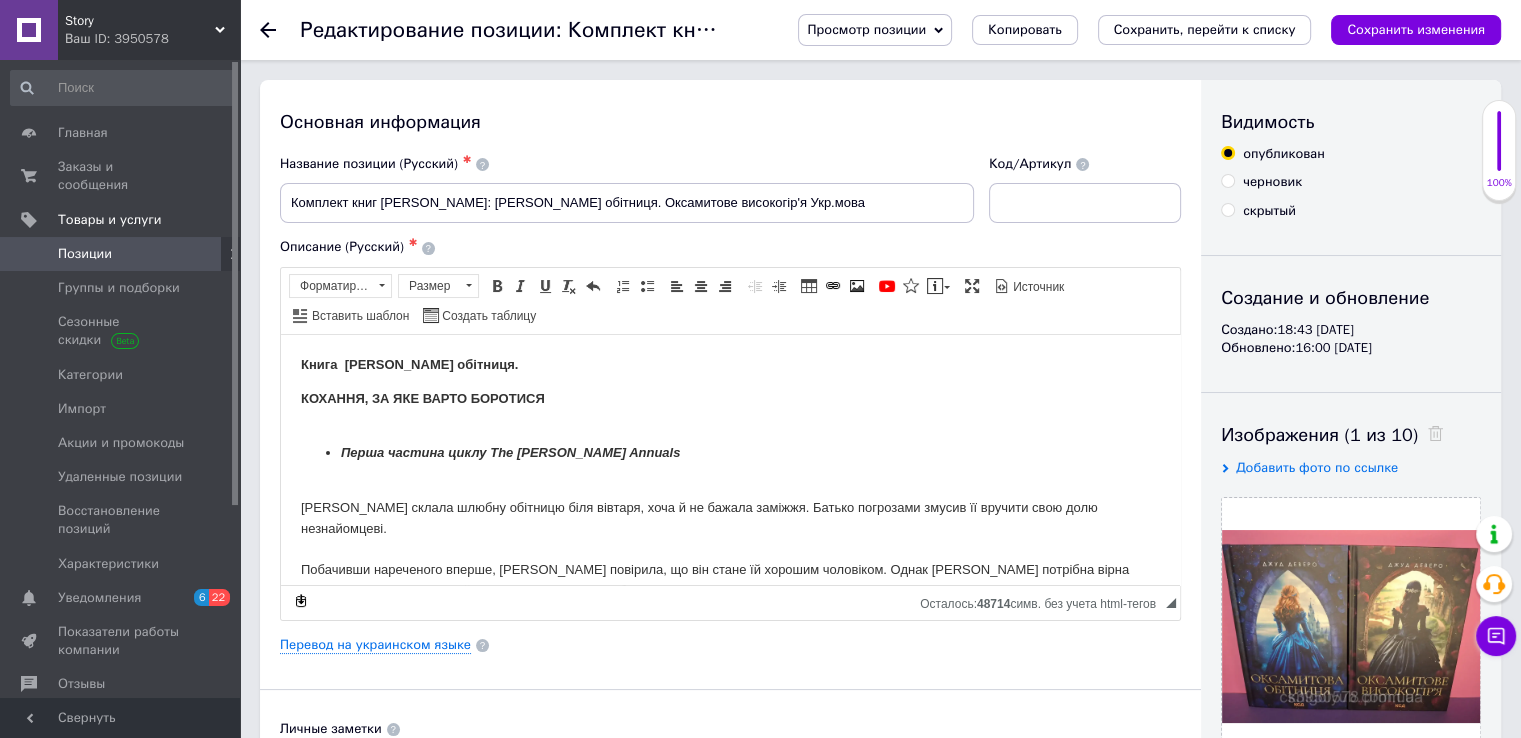 click on "Позиции" at bounding box center [121, 254] 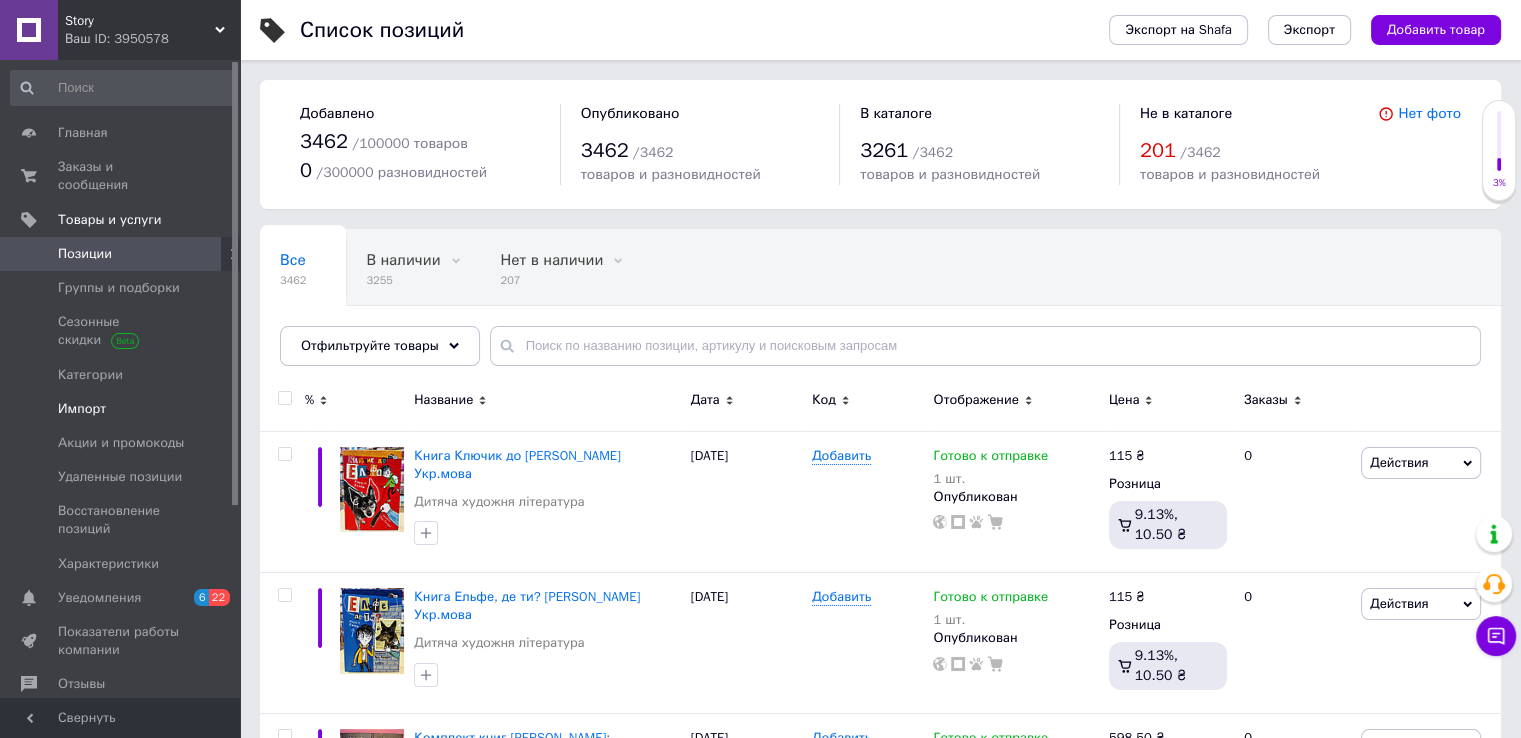 click on "Импорт" at bounding box center [82, 409] 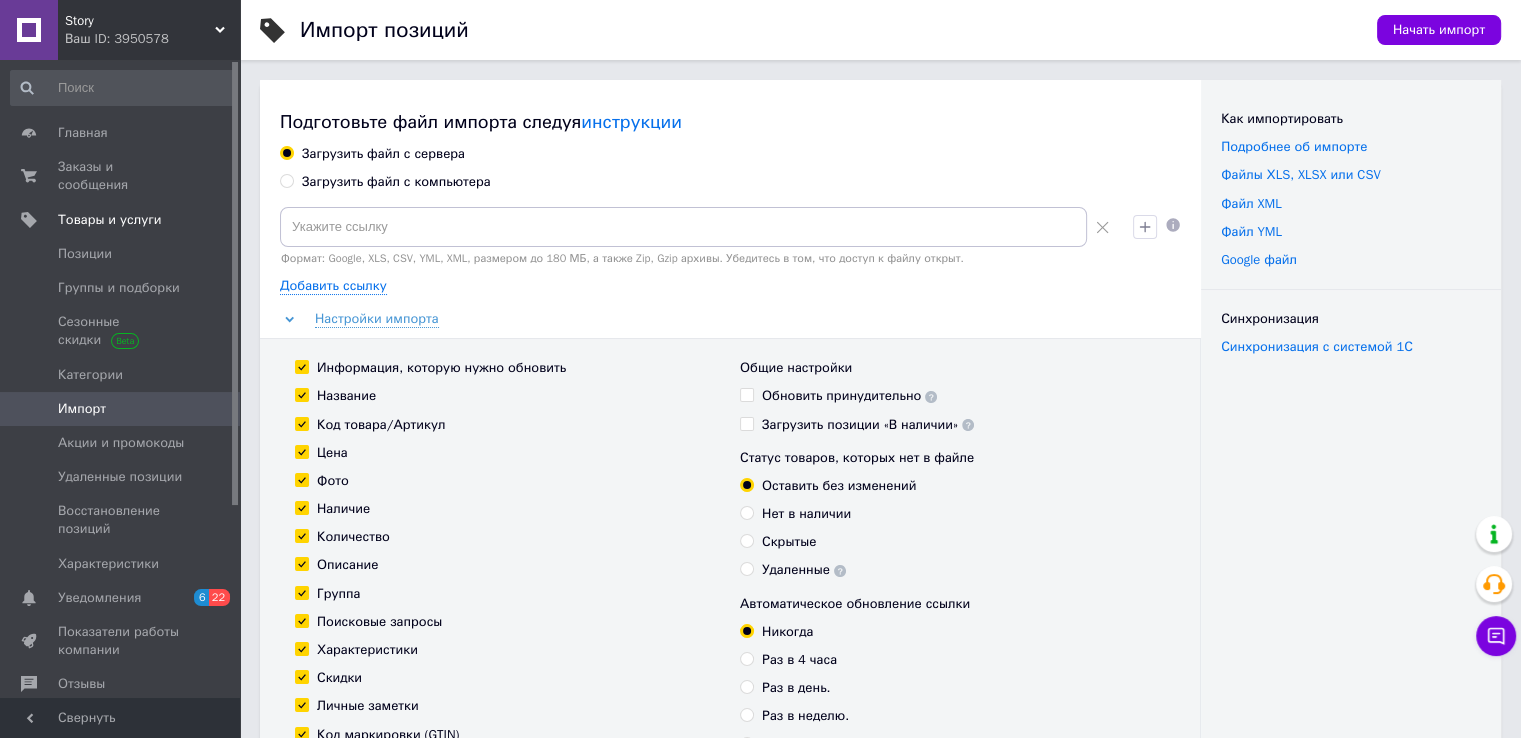 click on "Загрузить файл с компьютера" at bounding box center [286, 180] 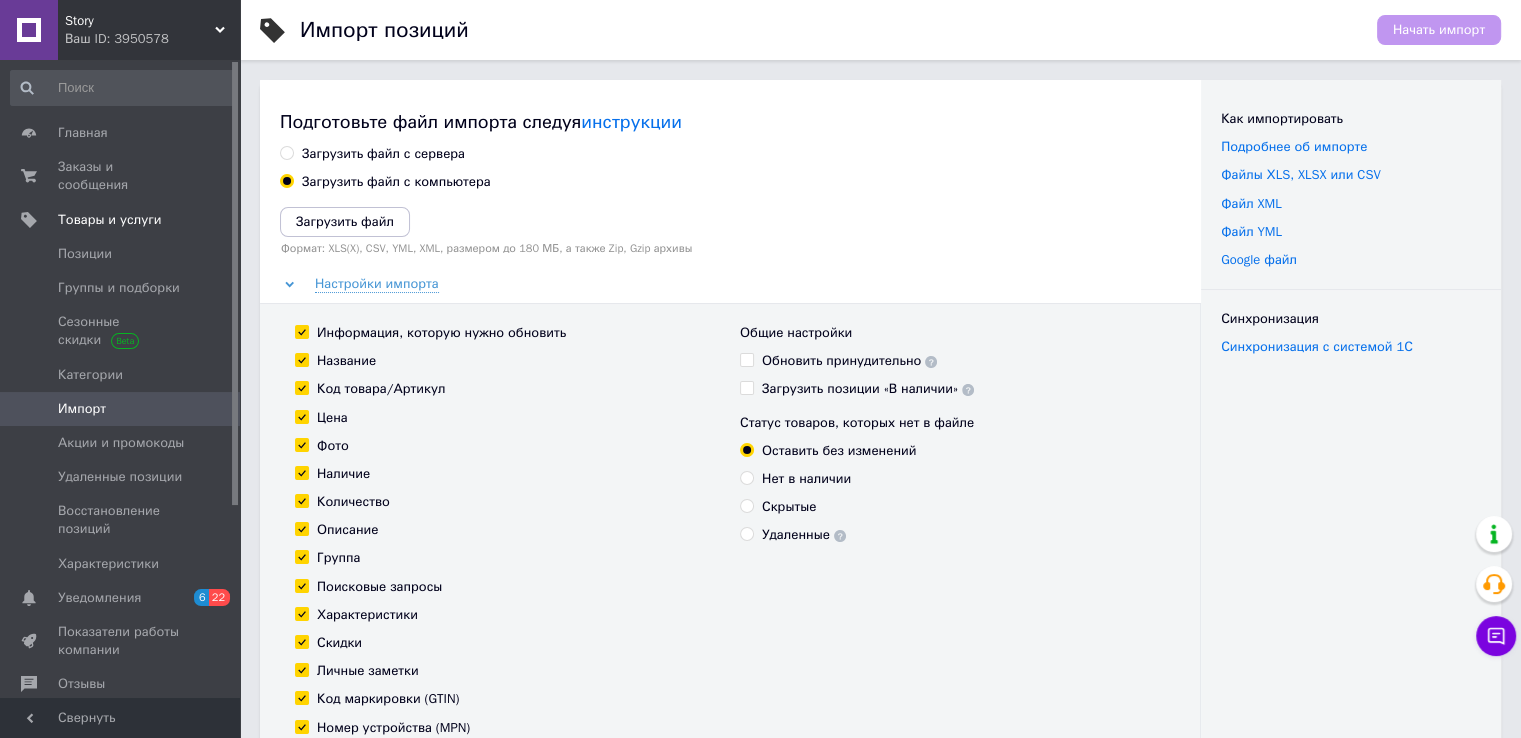 click on "Загрузить файл" at bounding box center (345, 221) 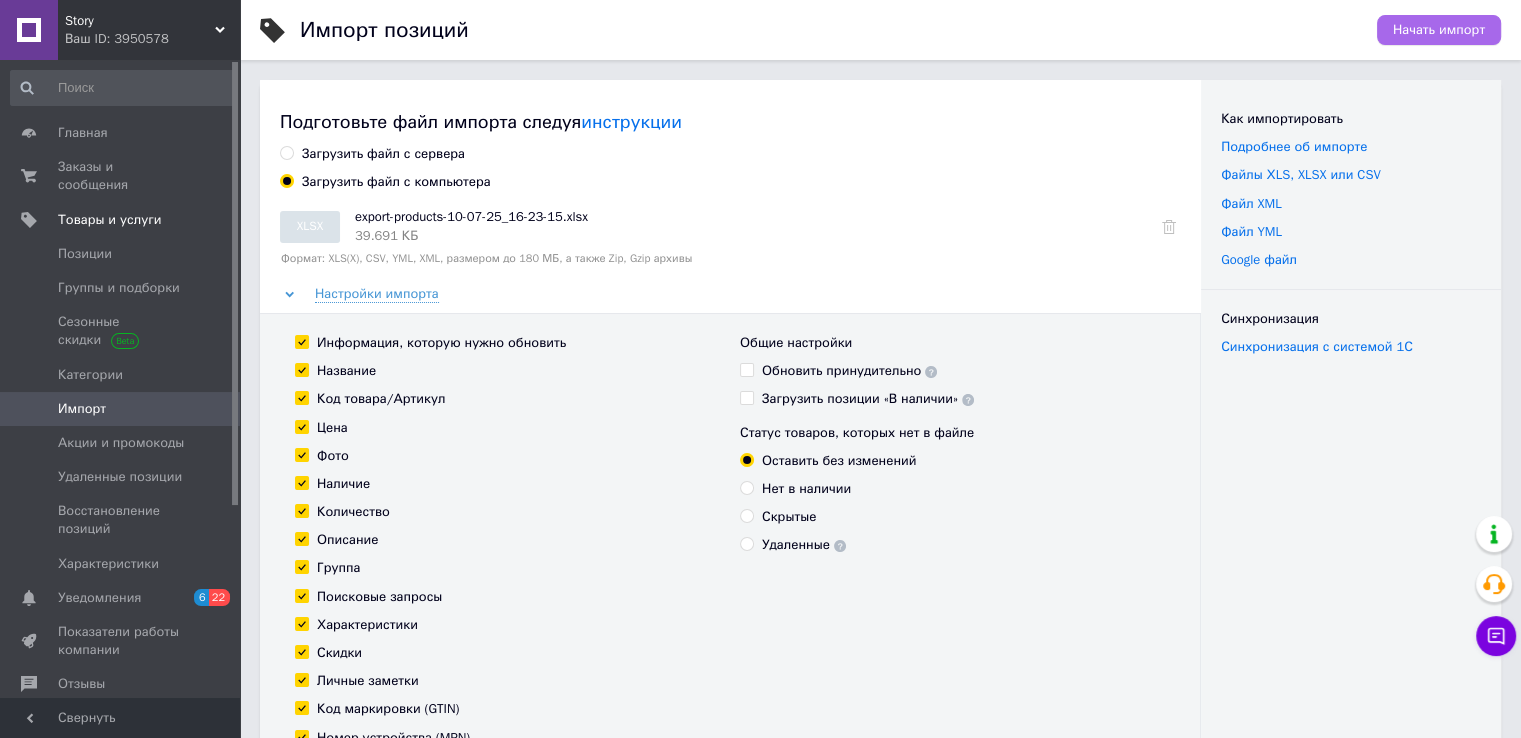click on "Начать импорт" at bounding box center [1439, 30] 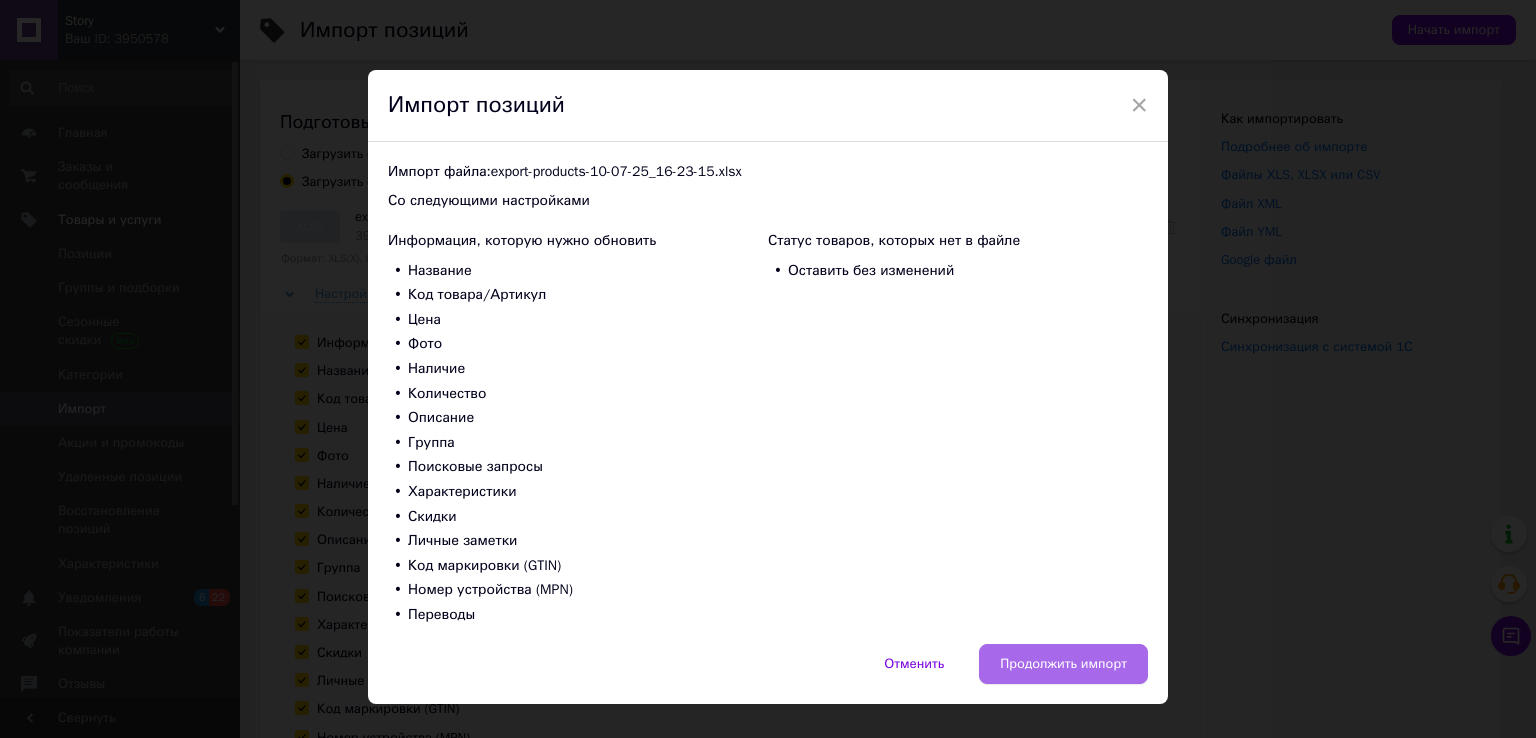 click on "Продолжить импорт" at bounding box center [1063, 664] 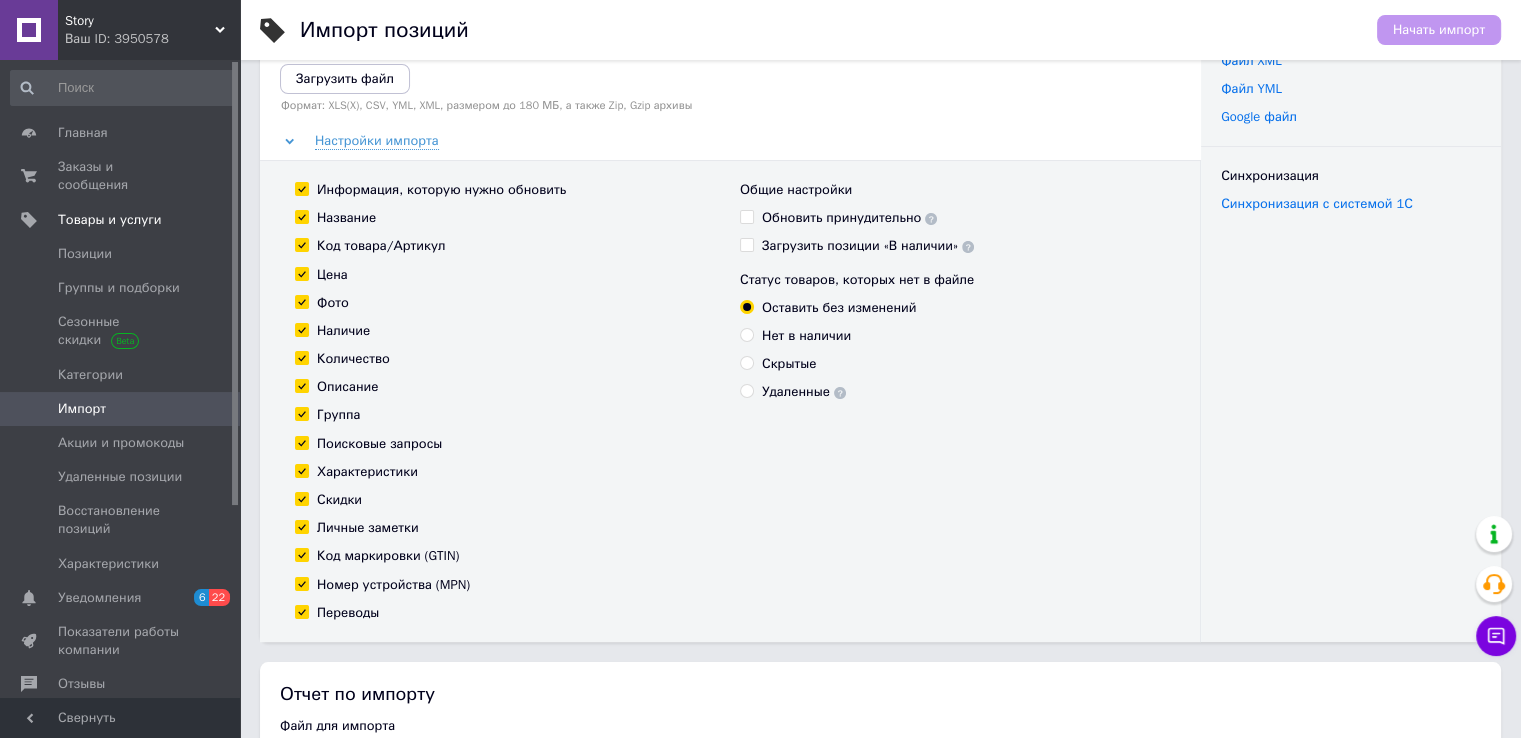 scroll, scrollTop: 100, scrollLeft: 0, axis: vertical 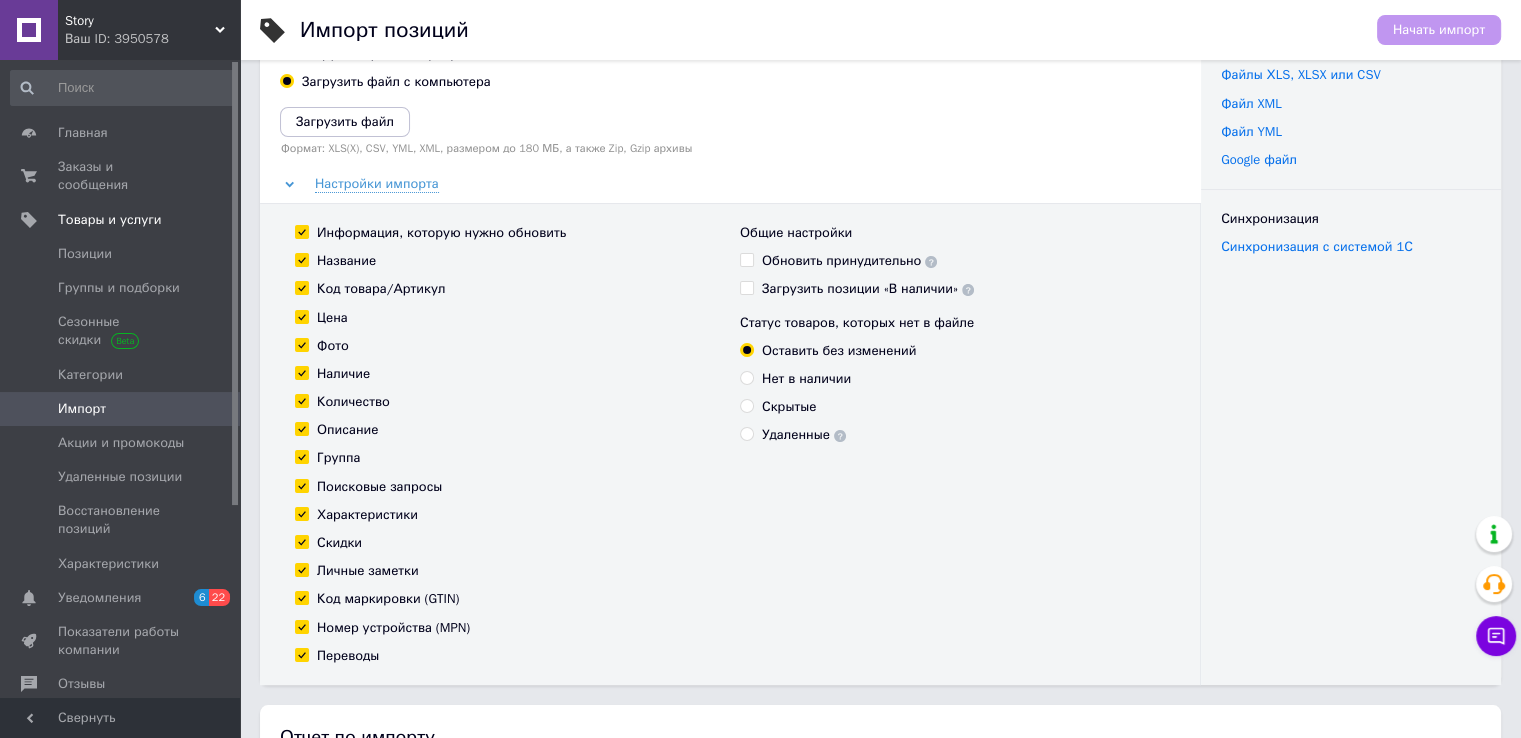 click on "Настройки импорта" at bounding box center (730, 184) 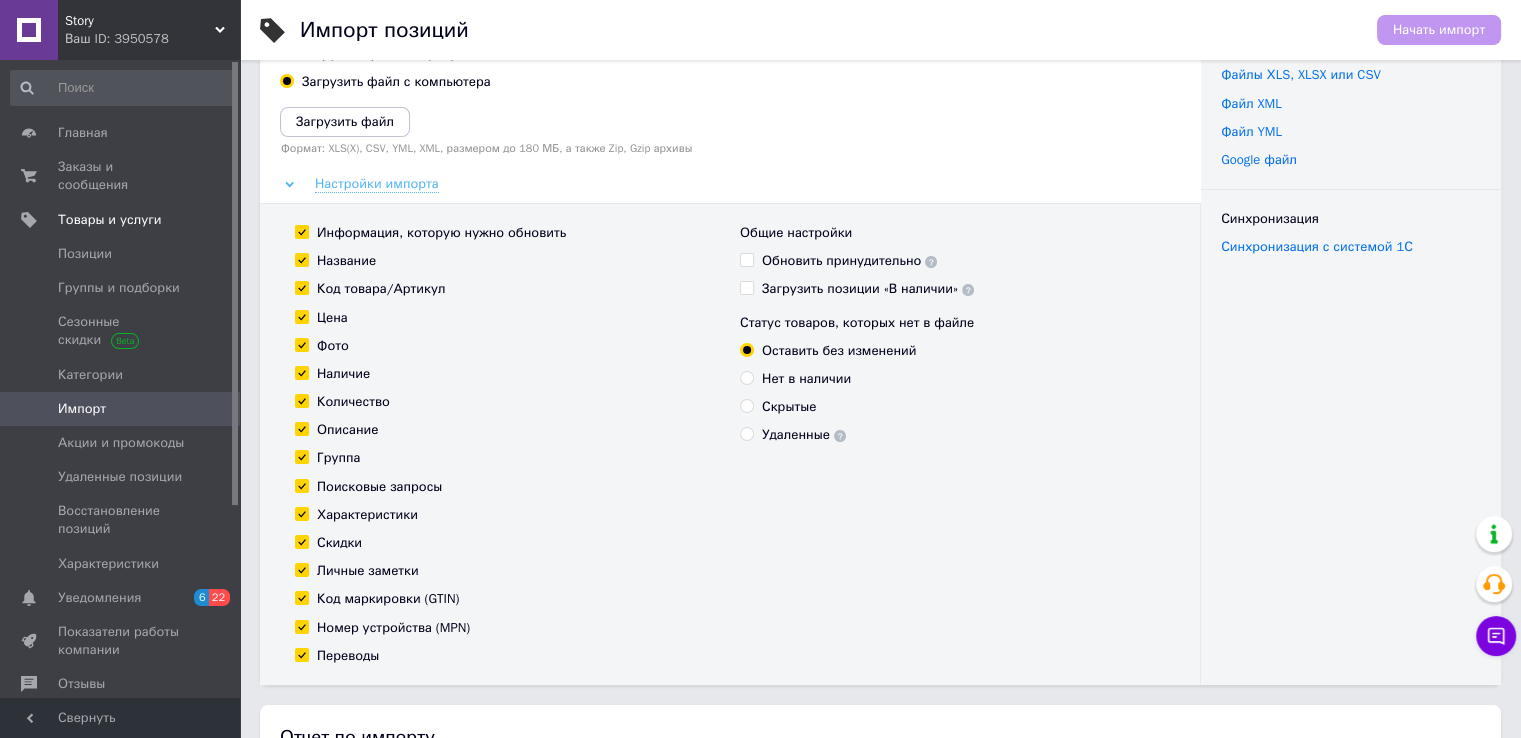 click on "Настройки импорта" at bounding box center [377, 184] 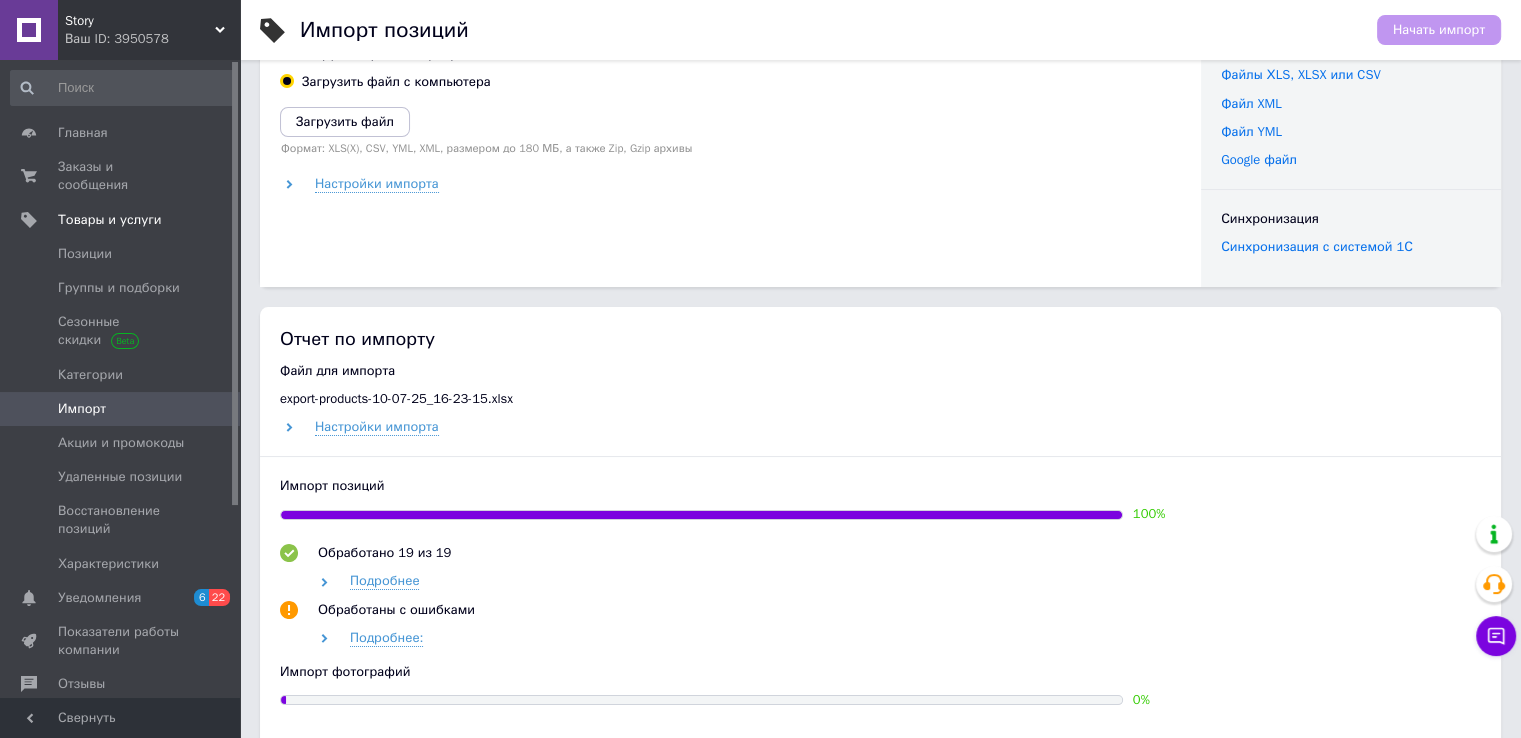scroll, scrollTop: 200, scrollLeft: 0, axis: vertical 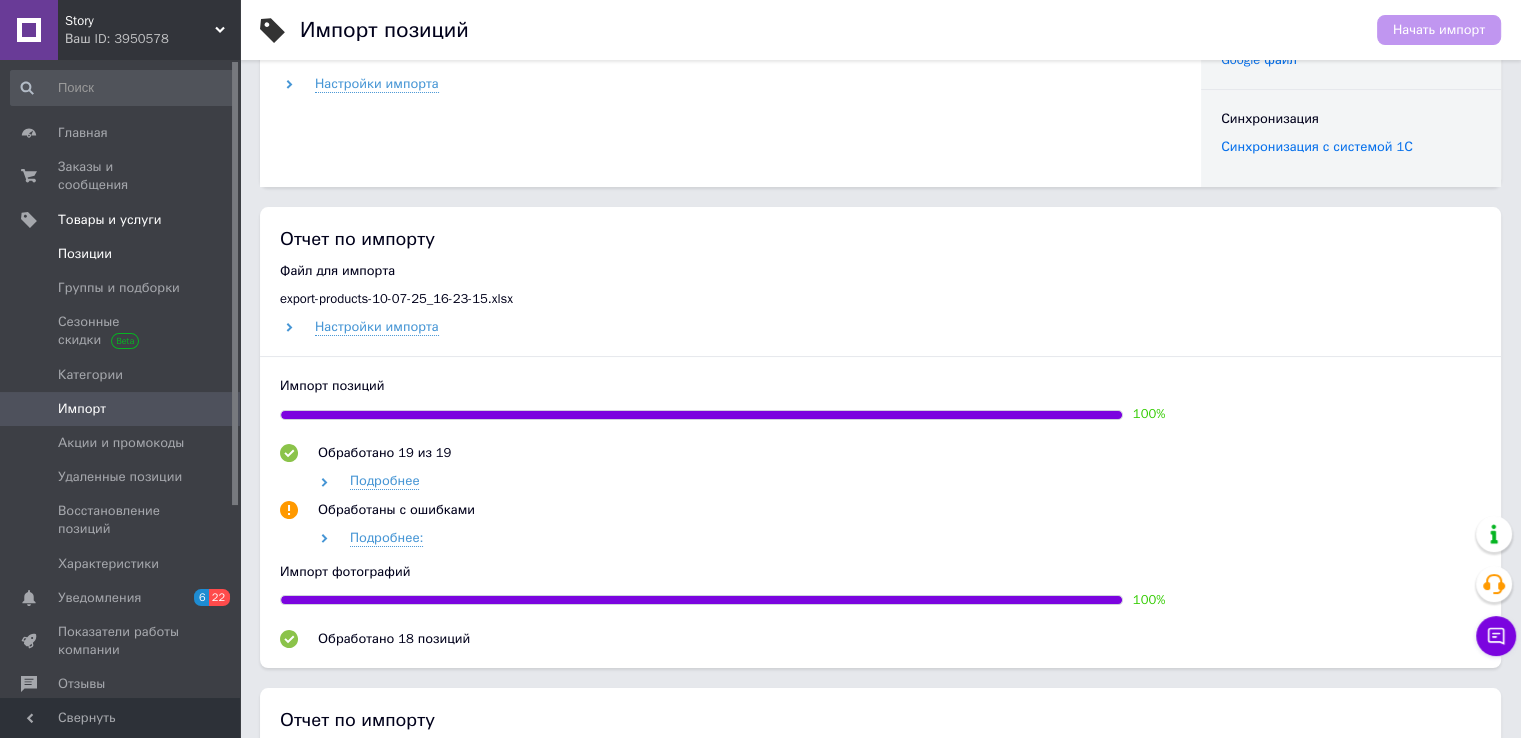 click on "Позиции" at bounding box center [85, 254] 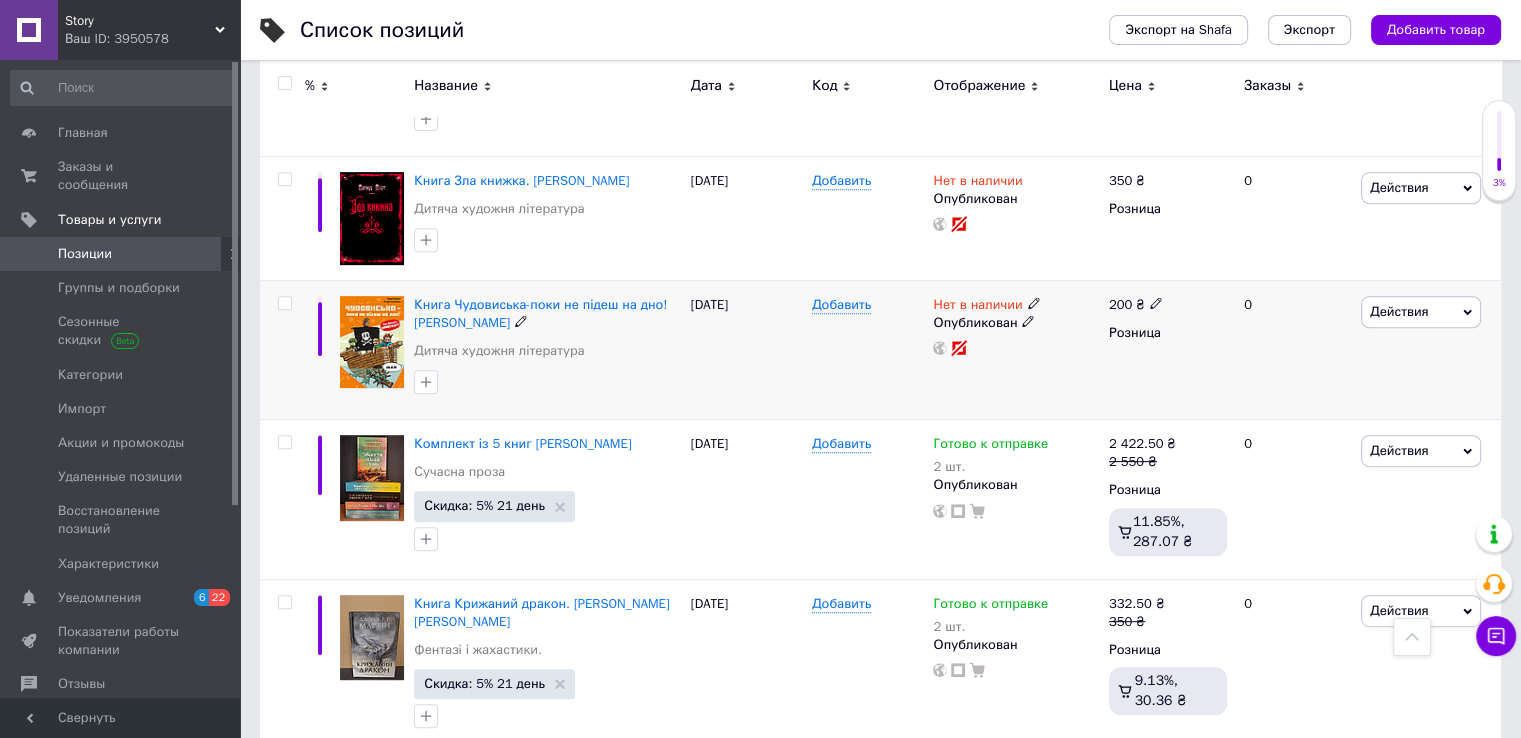 scroll, scrollTop: 800, scrollLeft: 0, axis: vertical 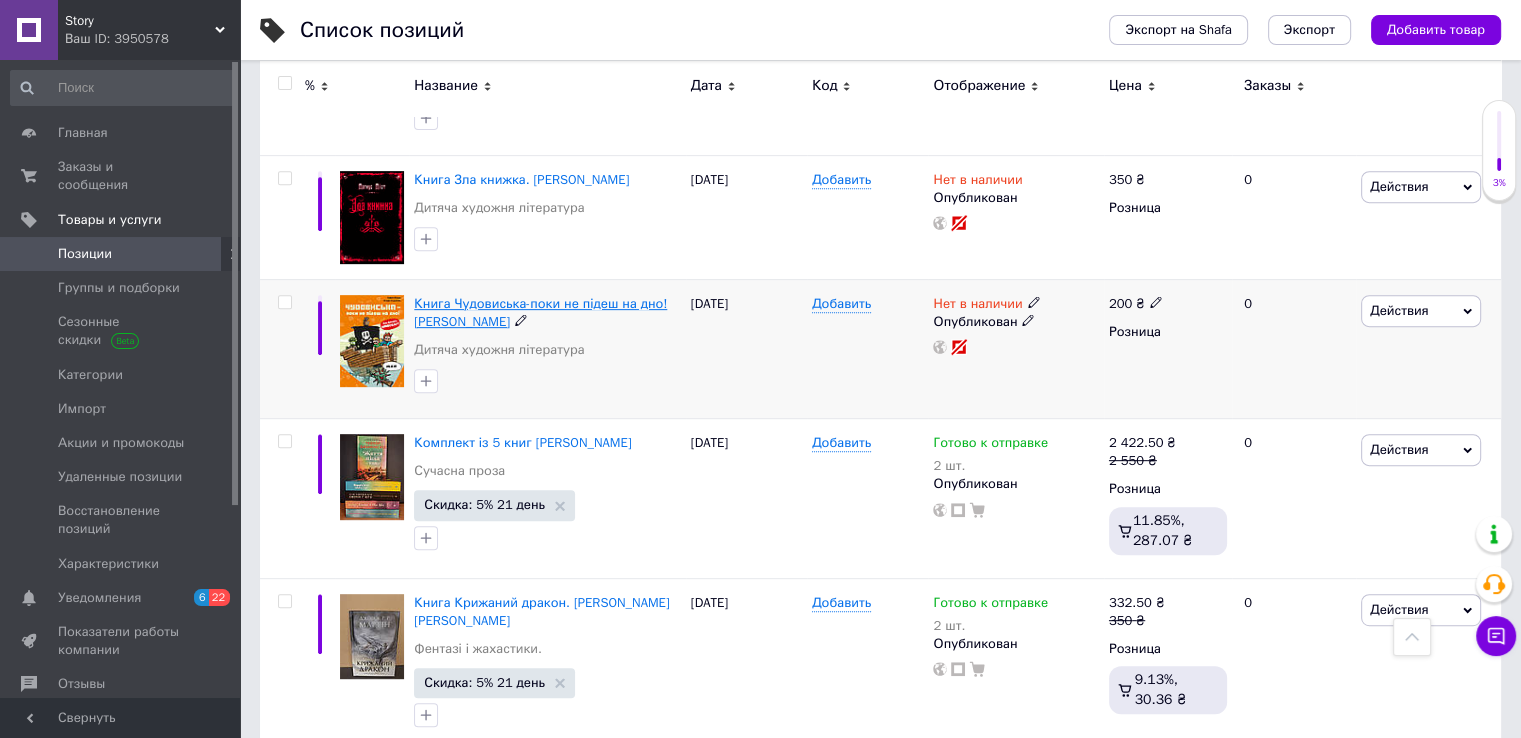 click on "Книга Чудовиська-поки не підеш на дно! [PERSON_NAME]" at bounding box center [540, 312] 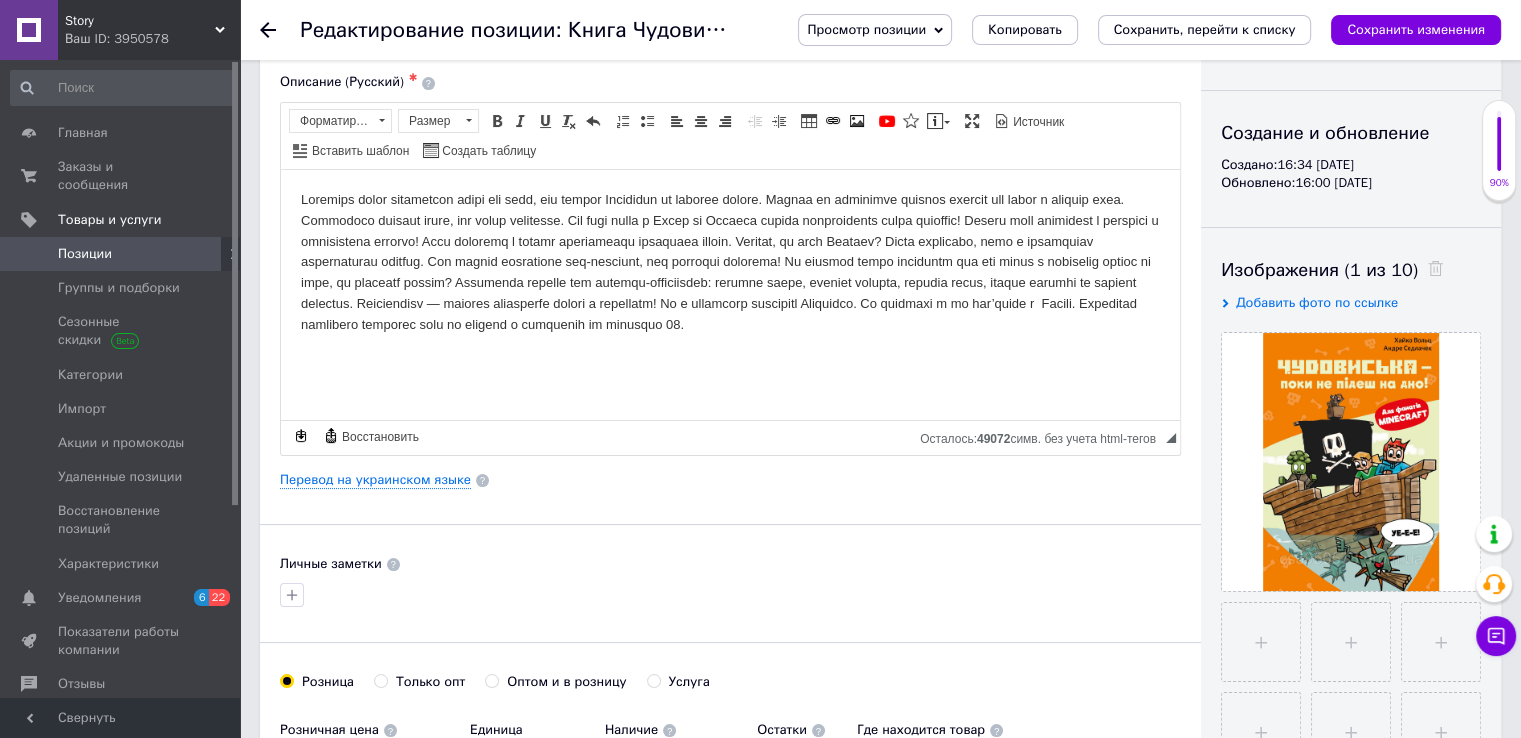 scroll, scrollTop: 200, scrollLeft: 0, axis: vertical 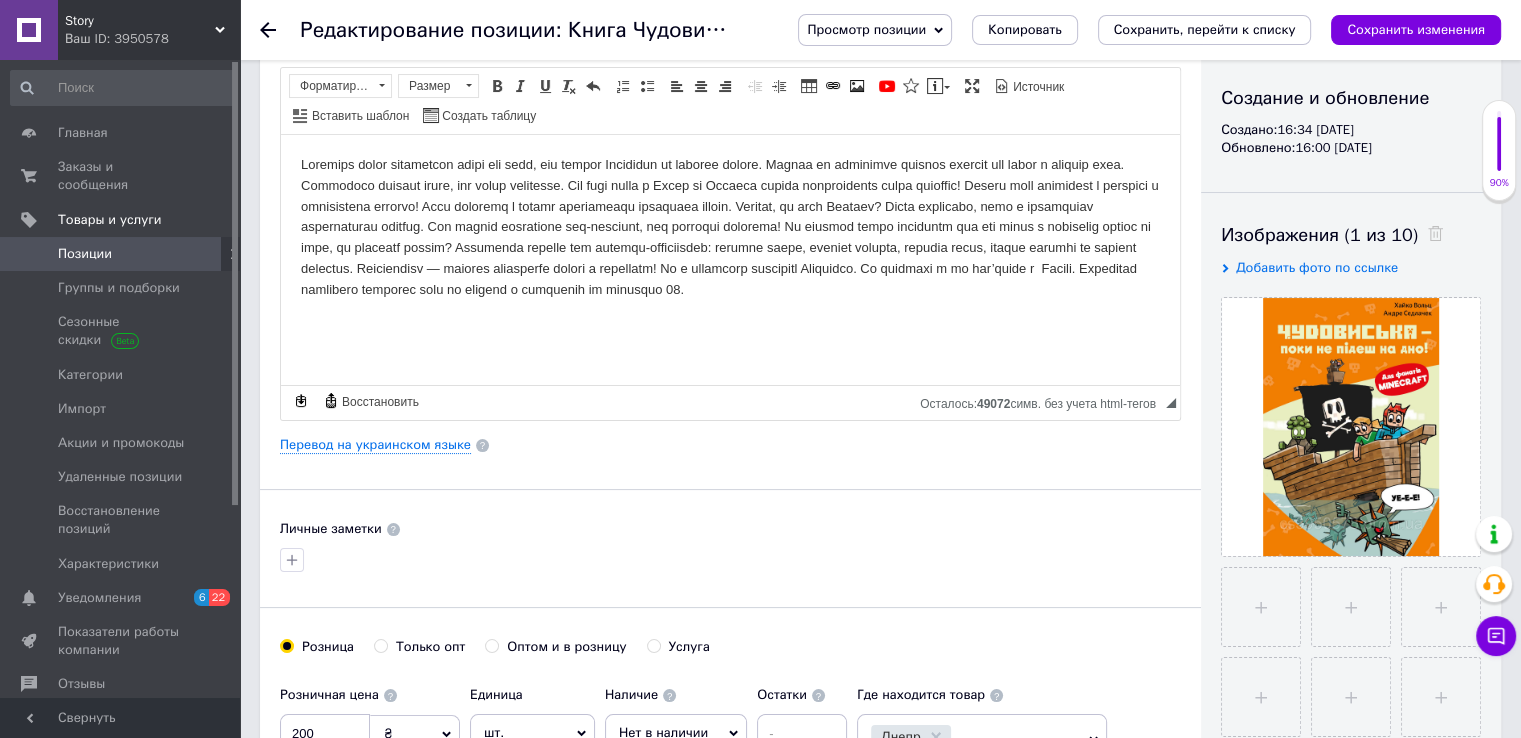 drag, startPoint x: 74, startPoint y: 241, endPoint x: 97, endPoint y: 237, distance: 23.345236 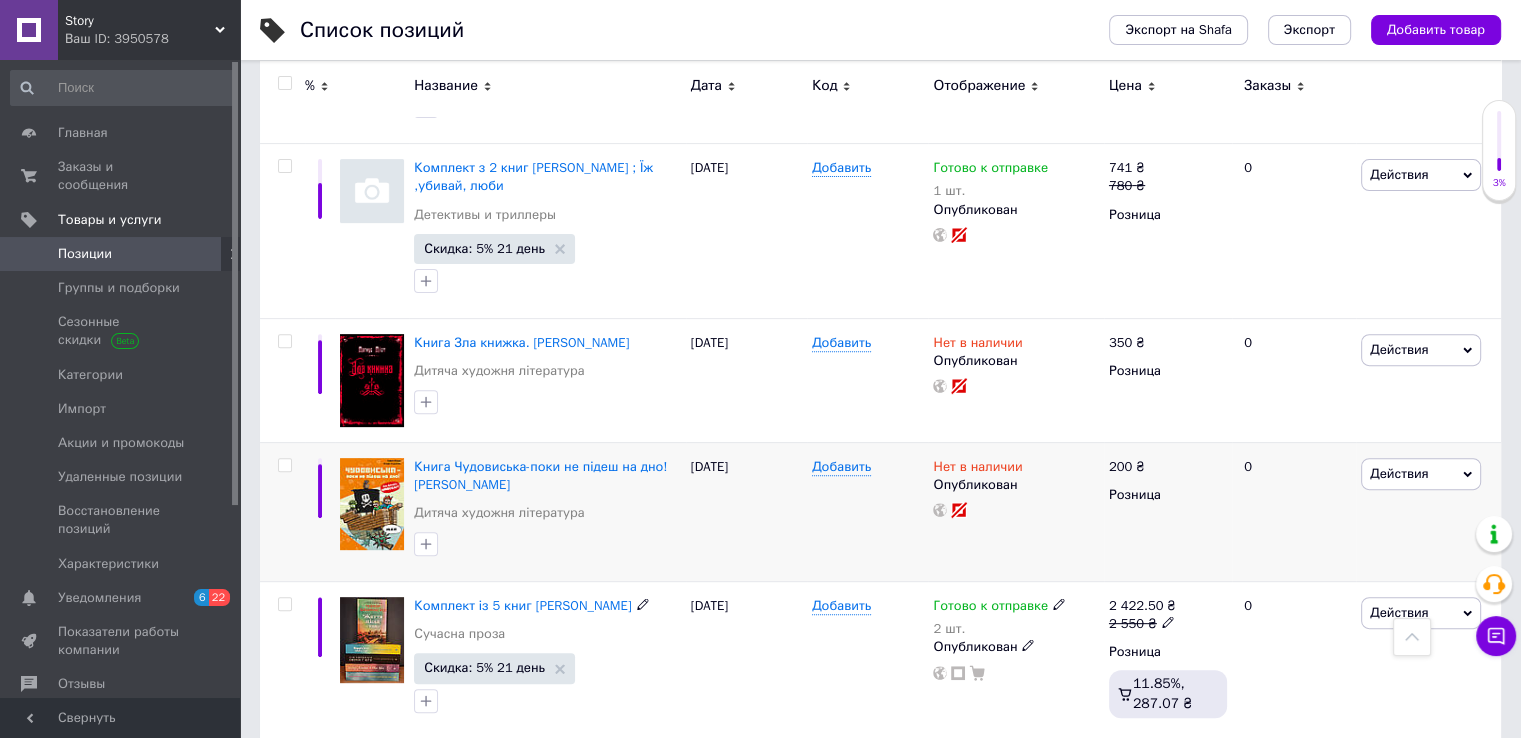 scroll, scrollTop: 600, scrollLeft: 0, axis: vertical 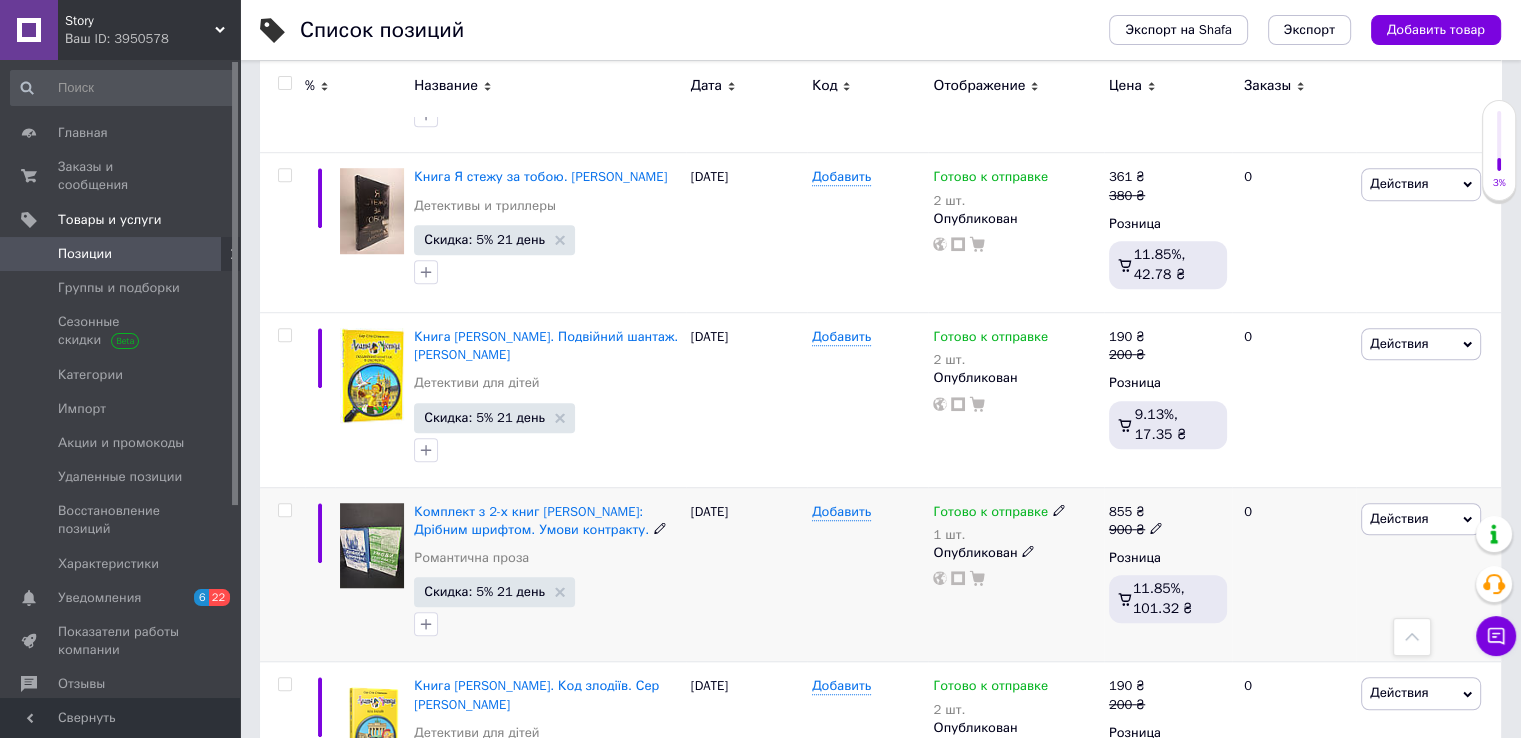 click 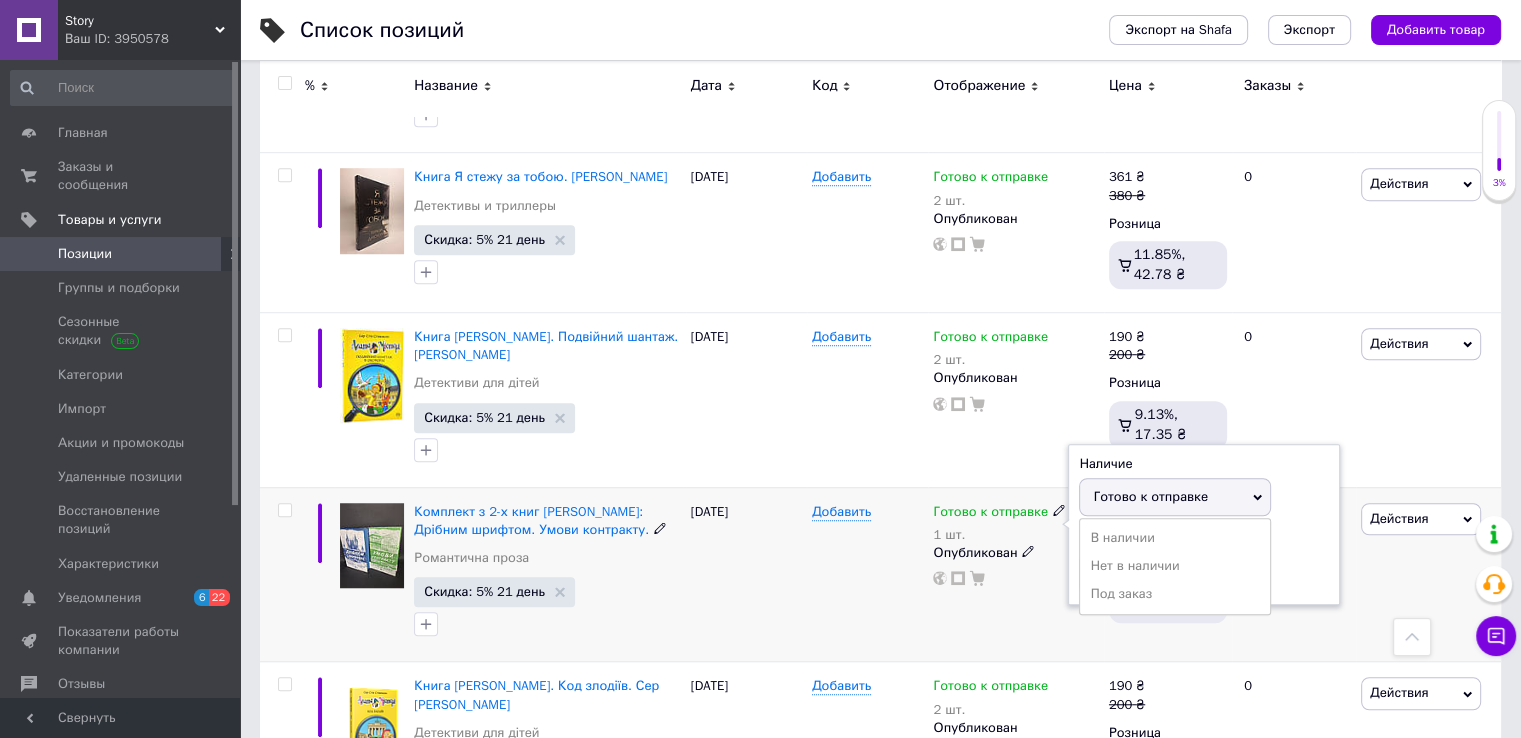 click on "Остатки 1 шт." at bounding box center (1204, 562) 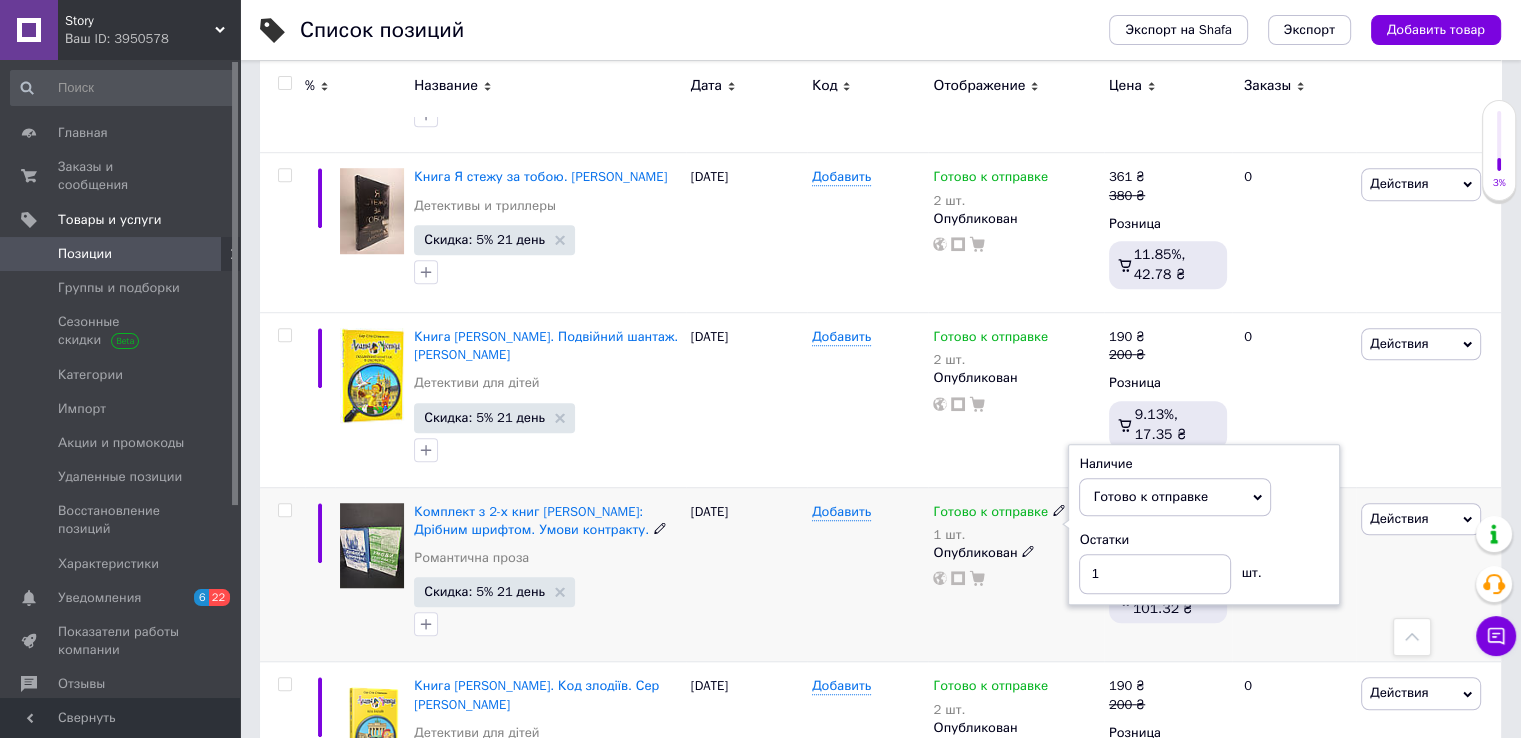 click on "Остатки" at bounding box center [1204, 540] 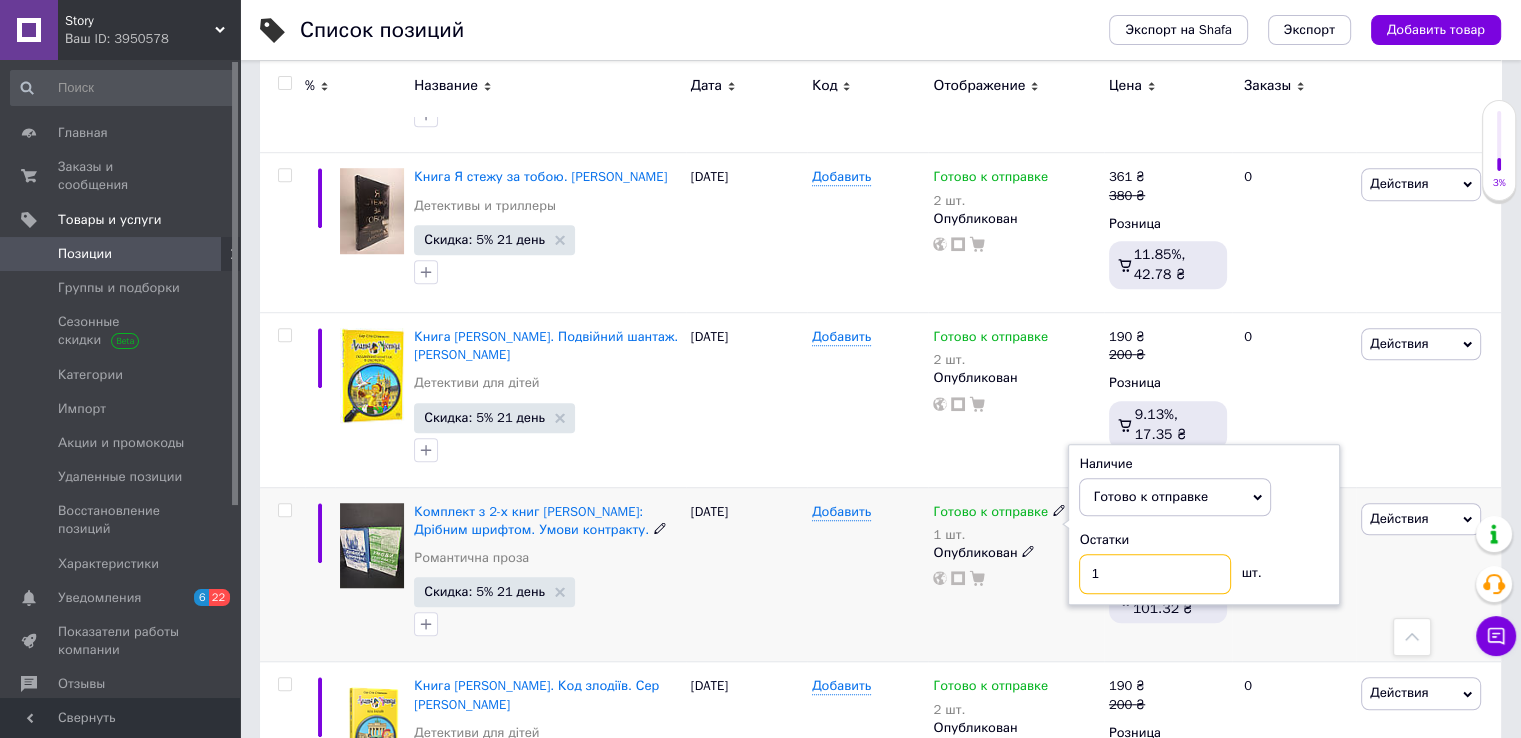 click on "Готово к отправке 1 шт. Наличие Готово к отправке В наличии Нет в наличии Под заказ Остатки 1 шт. Опубликован" at bounding box center [1015, 545] 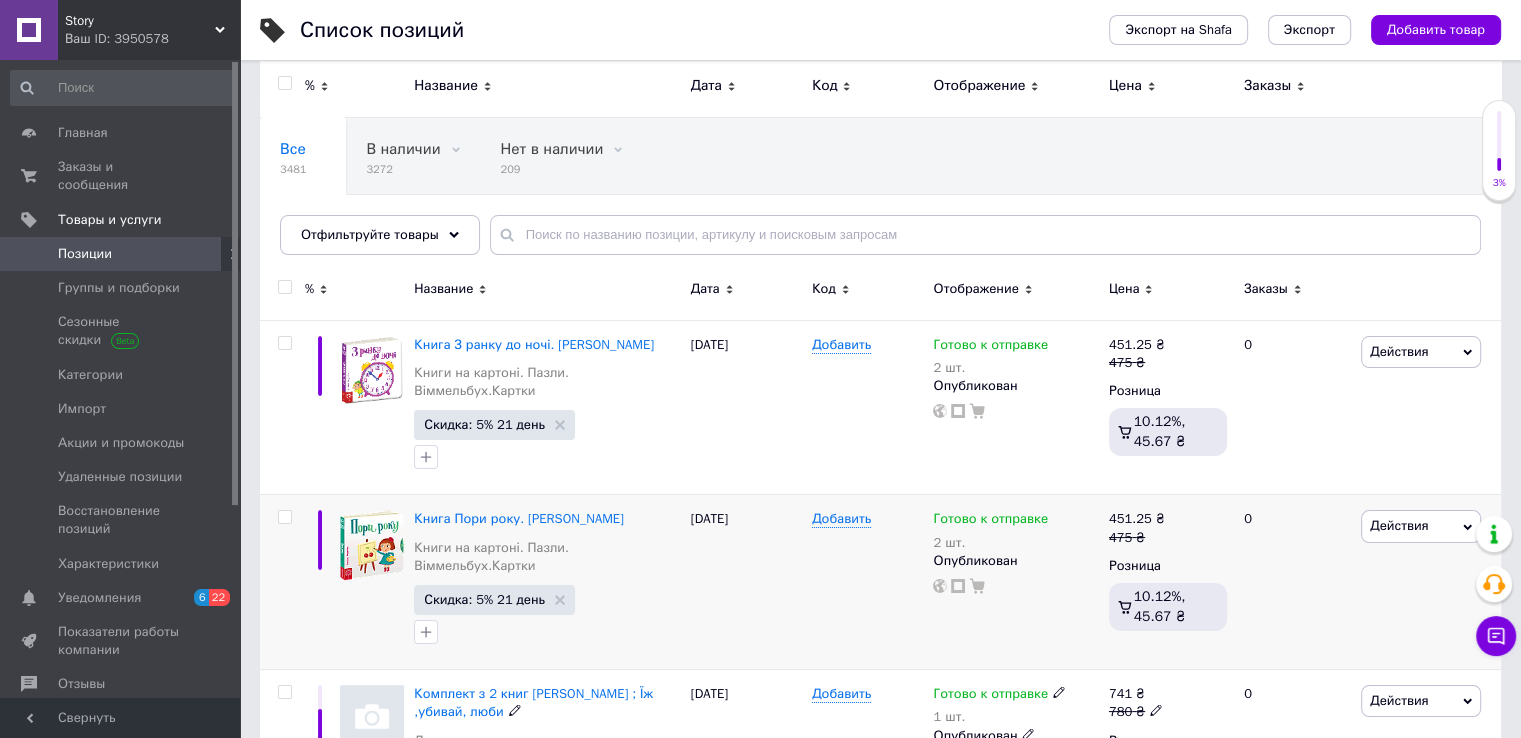 scroll, scrollTop: 0, scrollLeft: 0, axis: both 